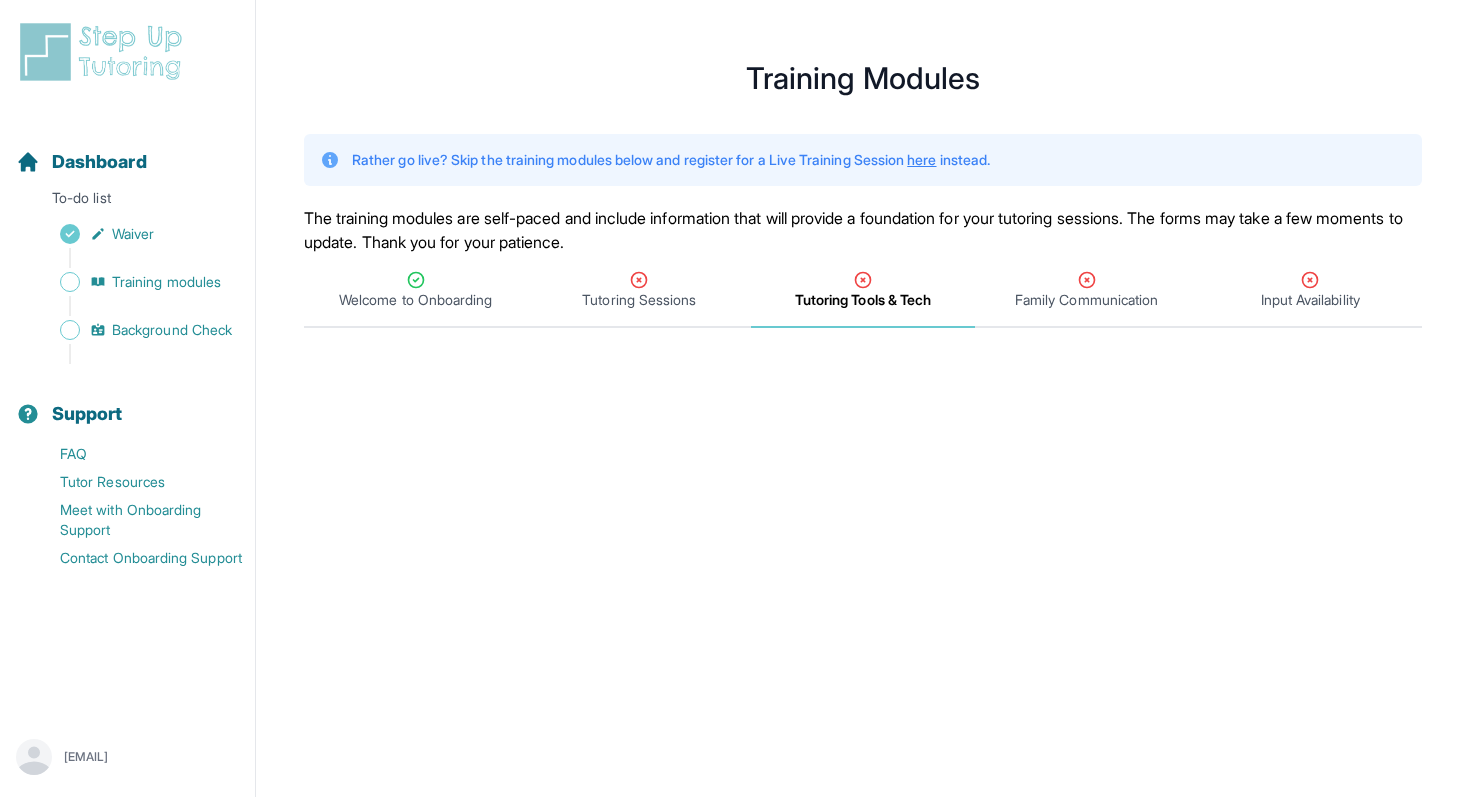scroll, scrollTop: 0, scrollLeft: 0, axis: both 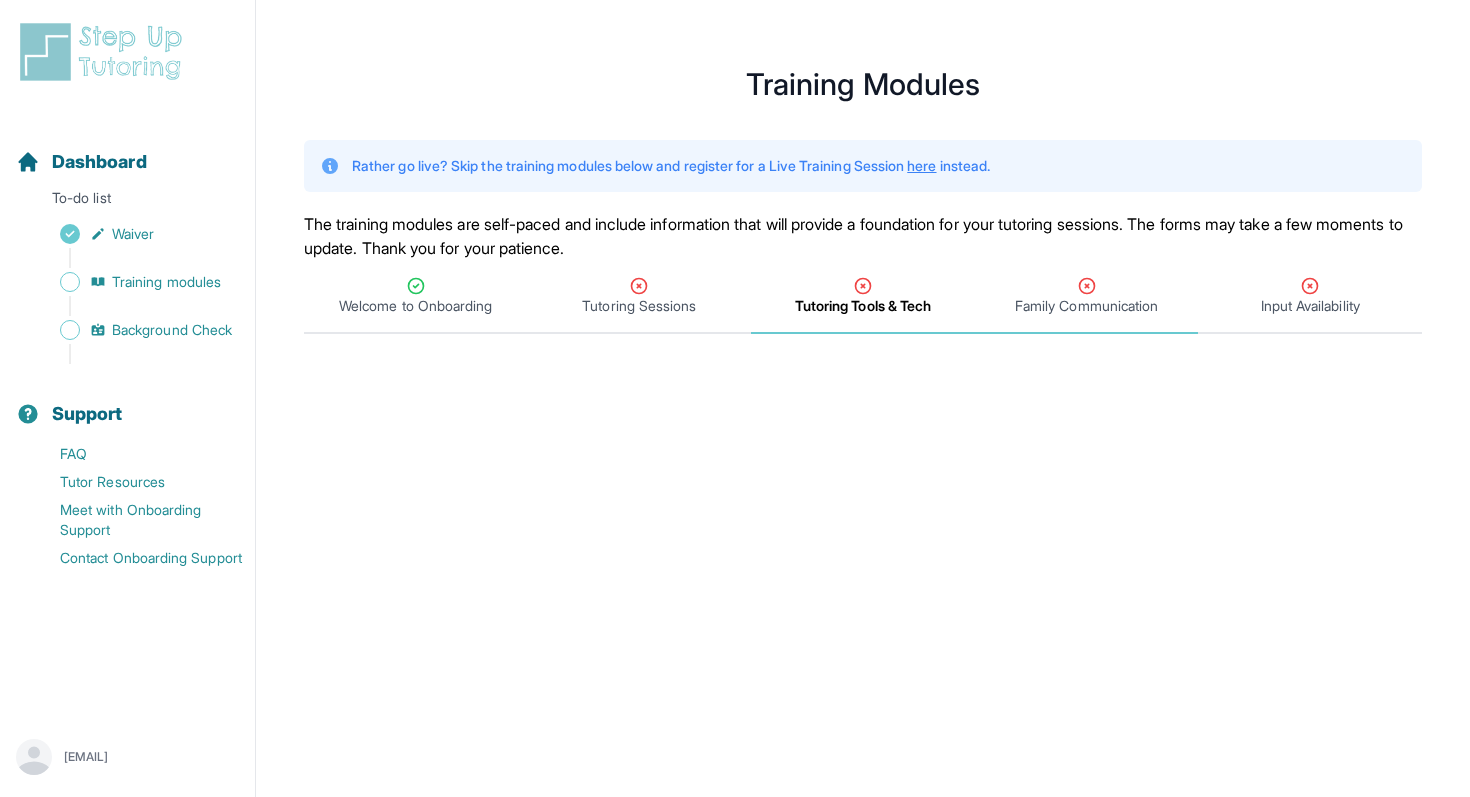 click on "Family Communication" at bounding box center [1086, 306] 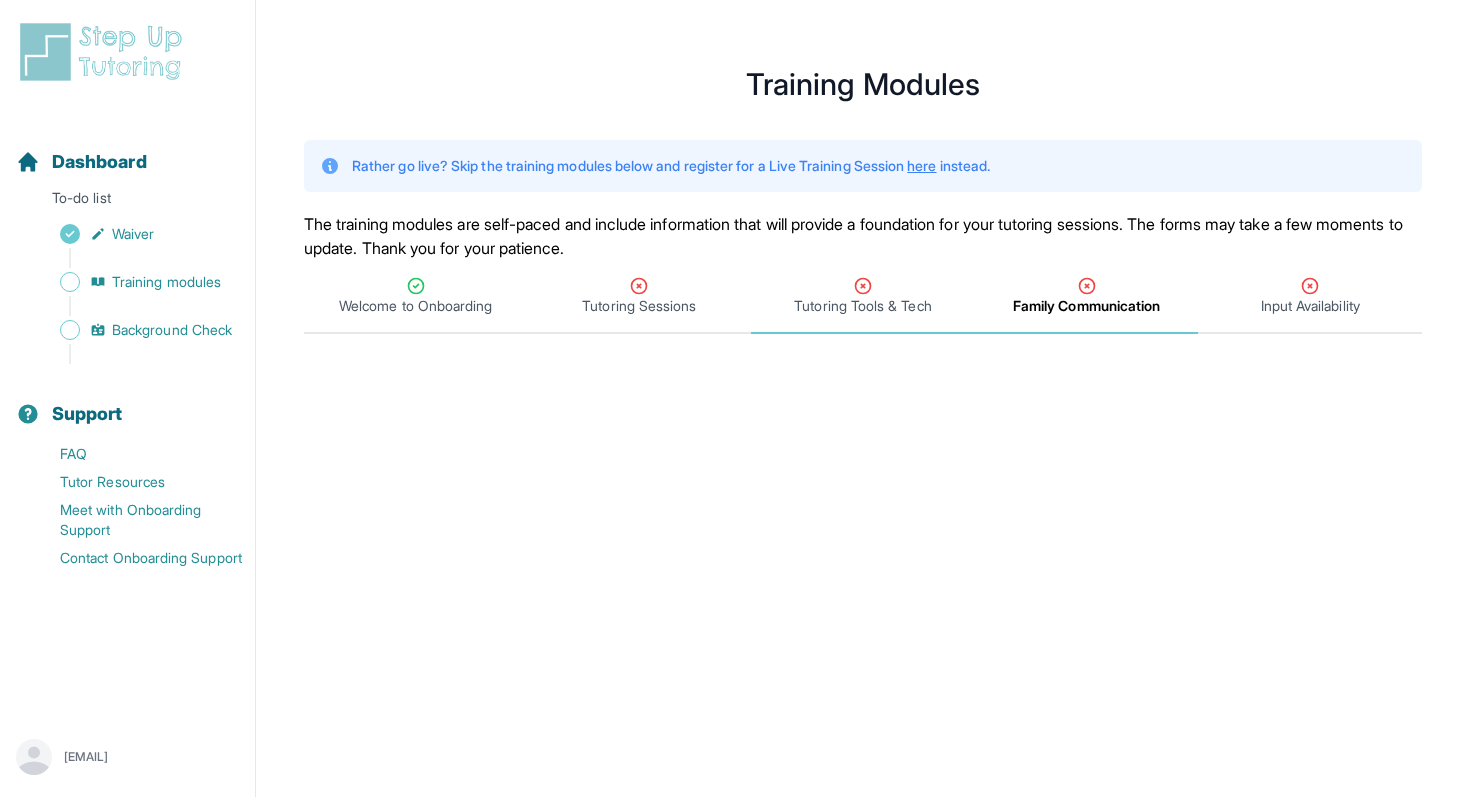 click on "Tutoring Tools & Tech" at bounding box center (862, 306) 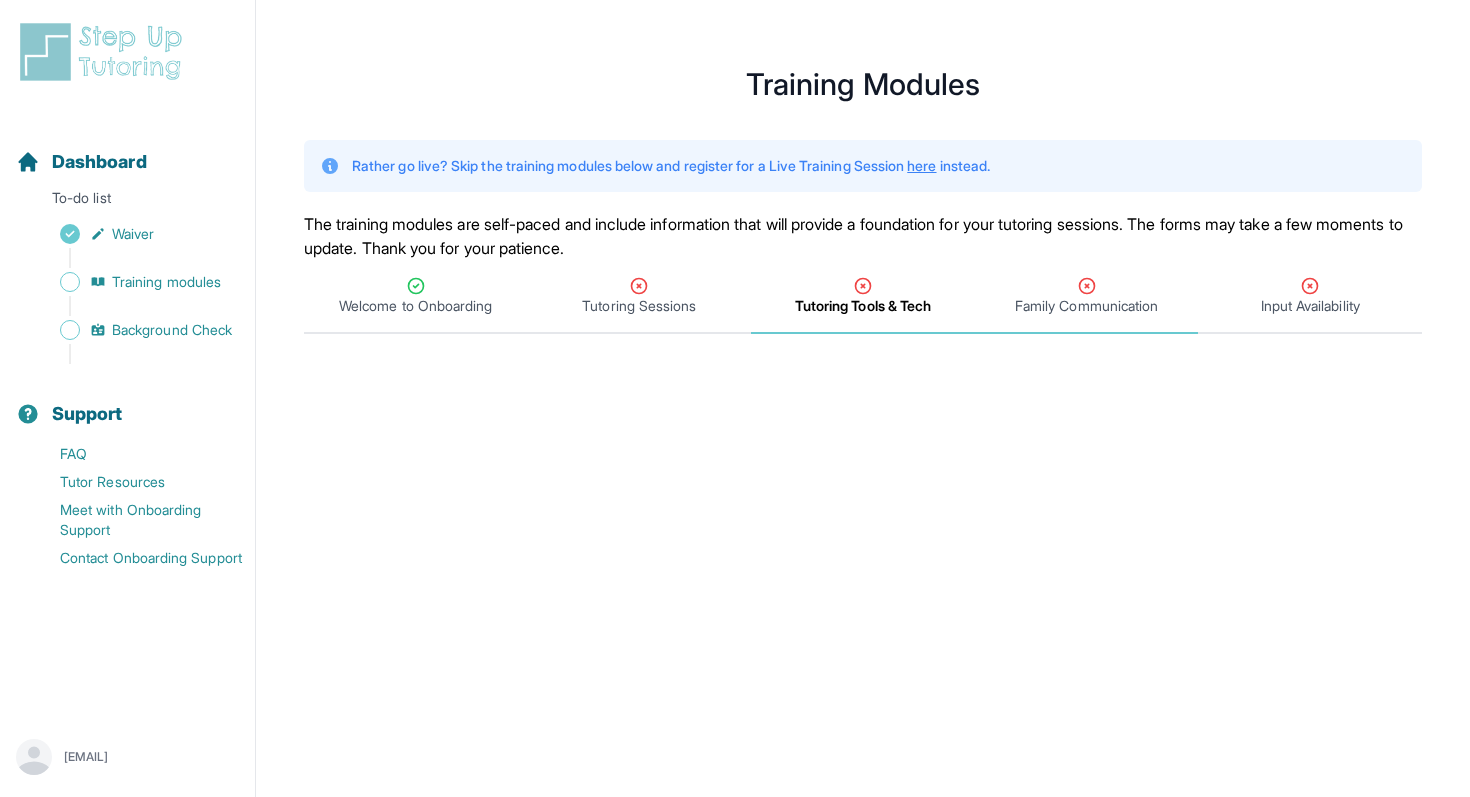 click on "Family Communication" at bounding box center [1086, 306] 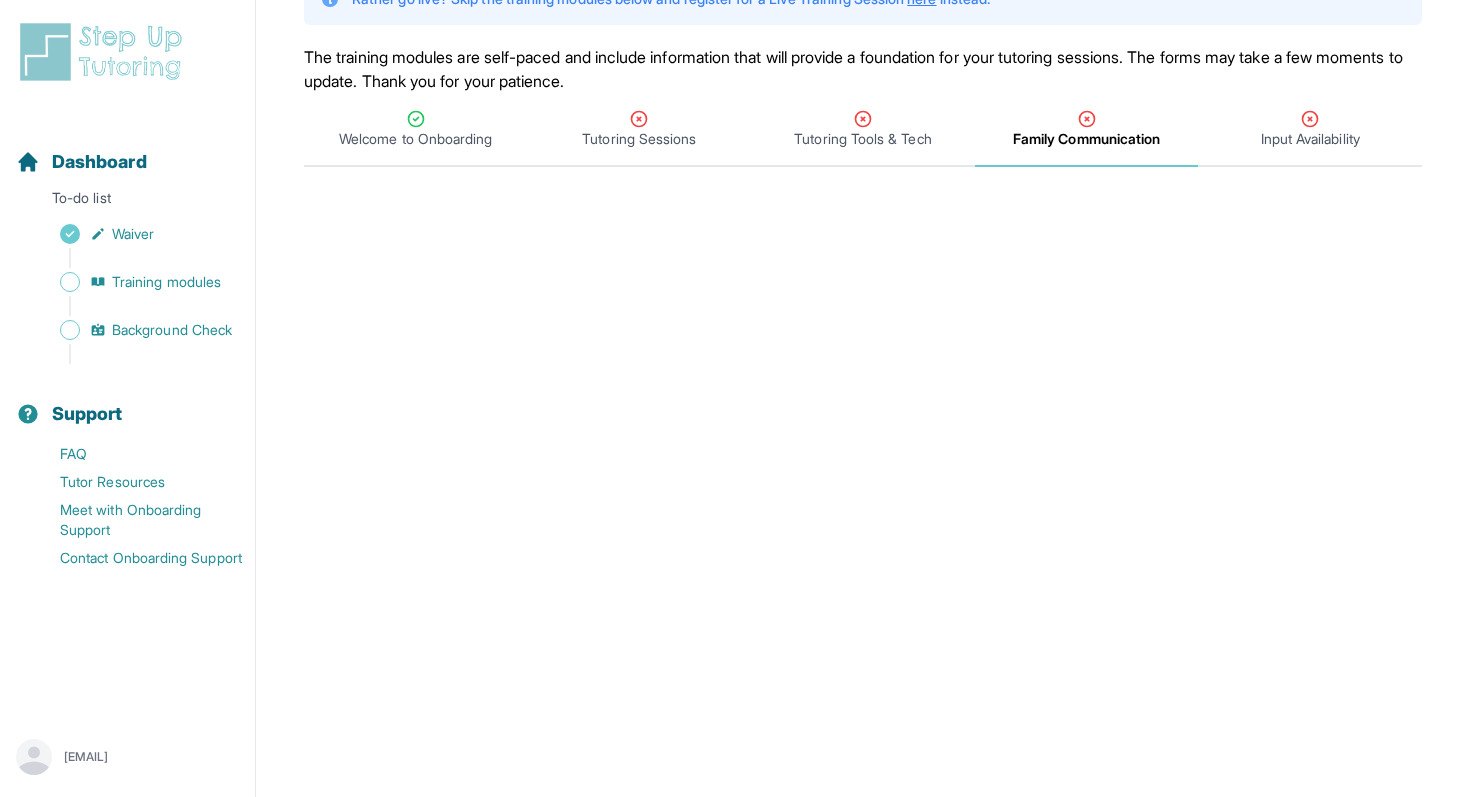 scroll, scrollTop: 166, scrollLeft: 0, axis: vertical 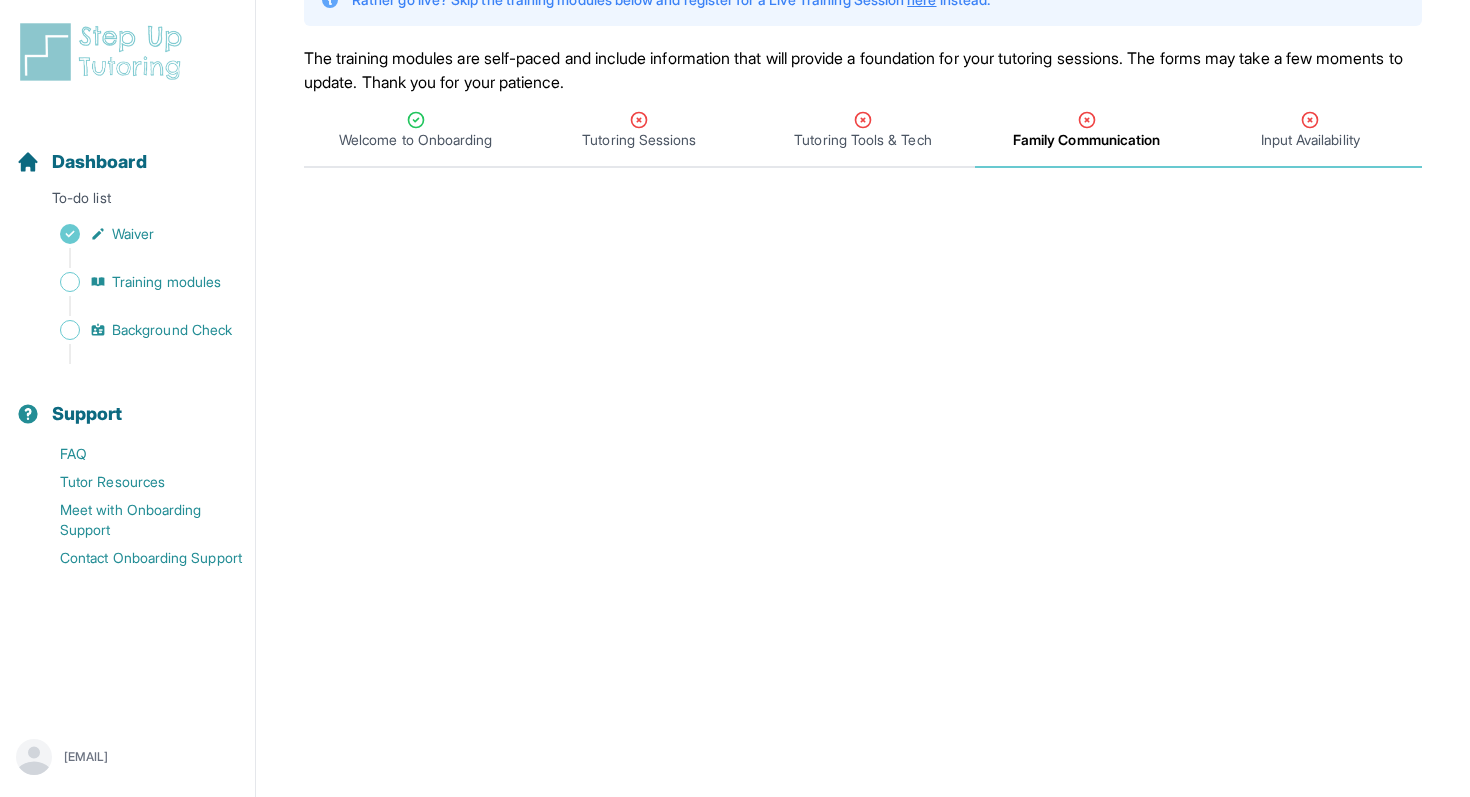click on "Input Availability" at bounding box center (1310, 140) 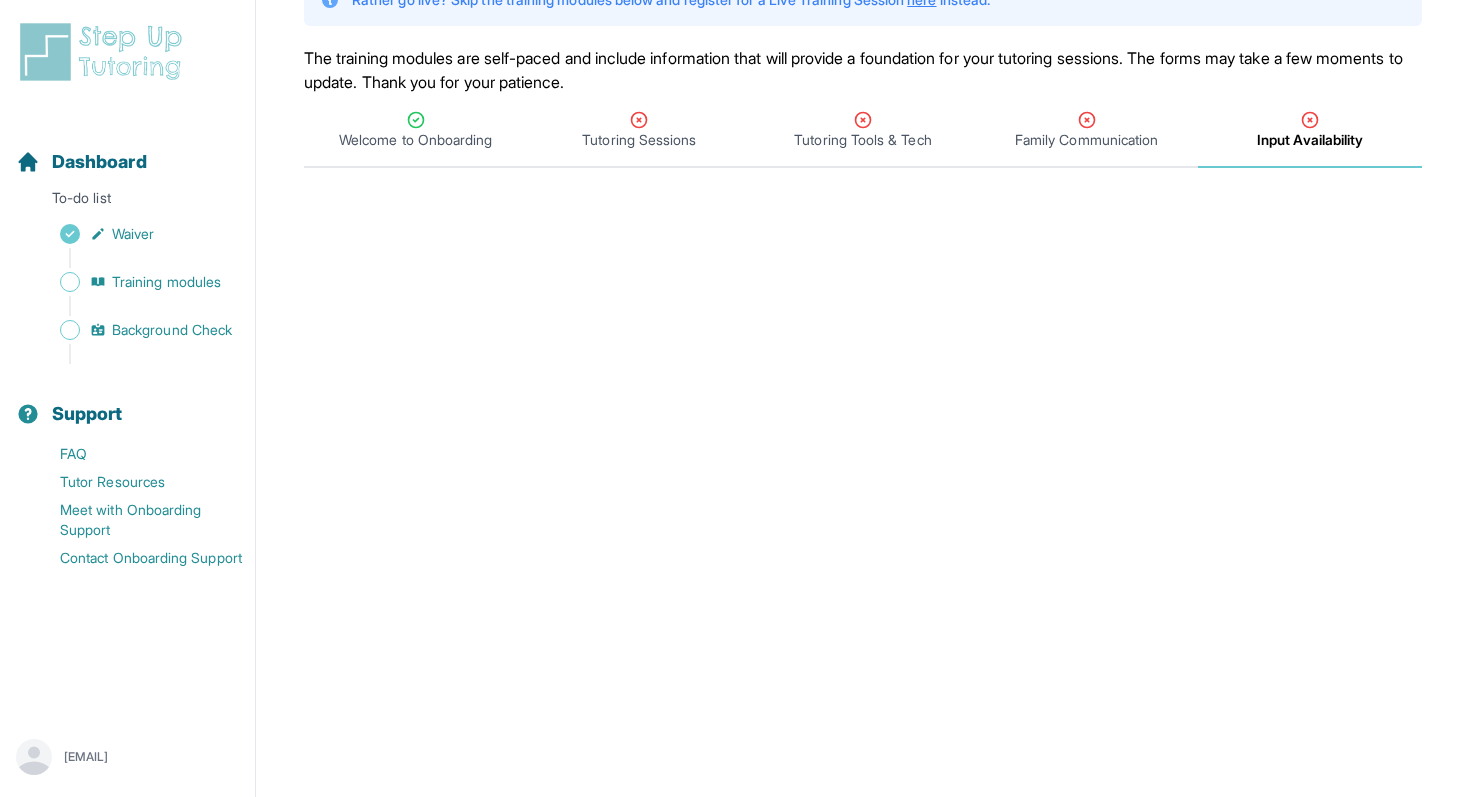 click on "Input Availability" at bounding box center [1310, 140] 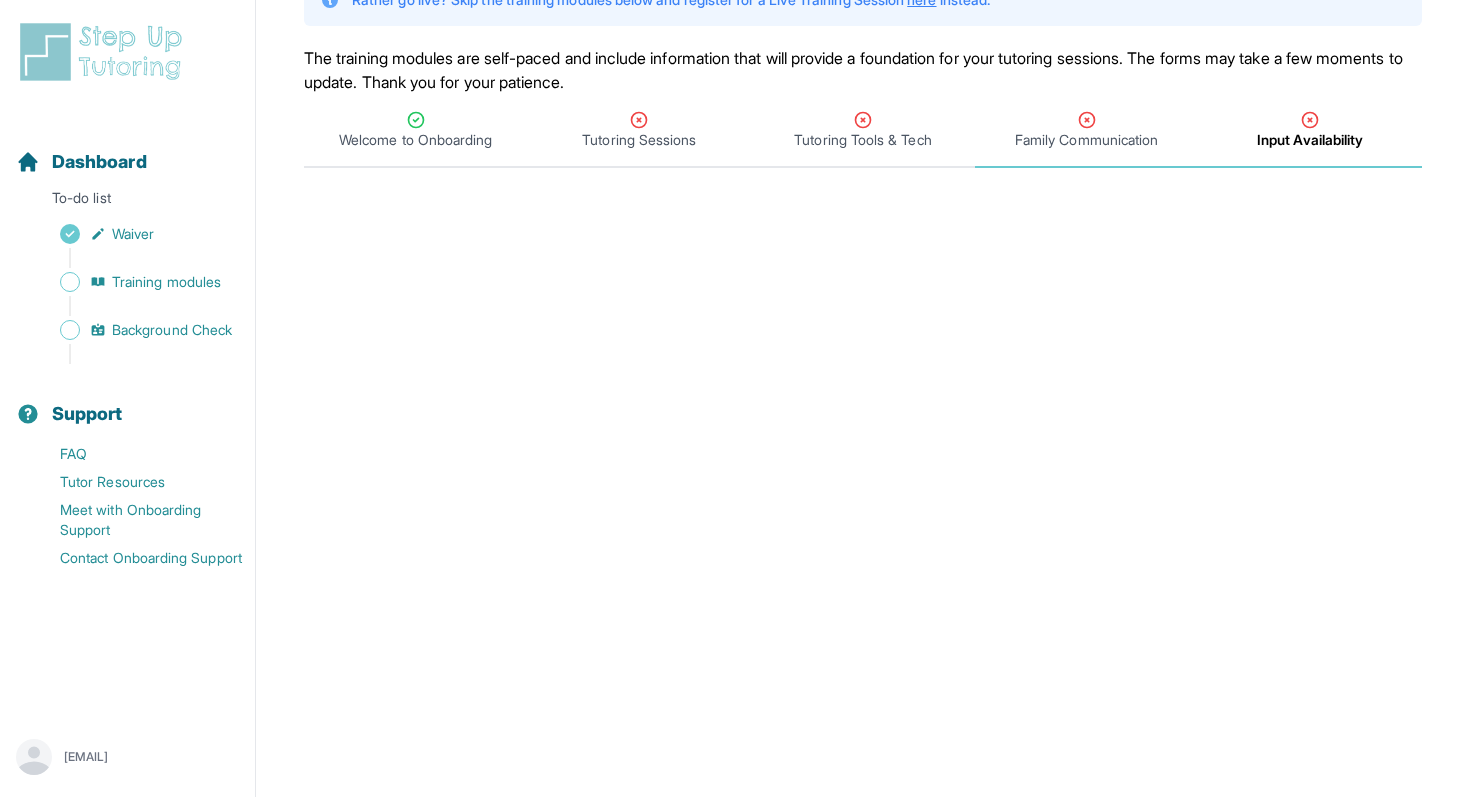 click on "Family Communication" at bounding box center [1086, 140] 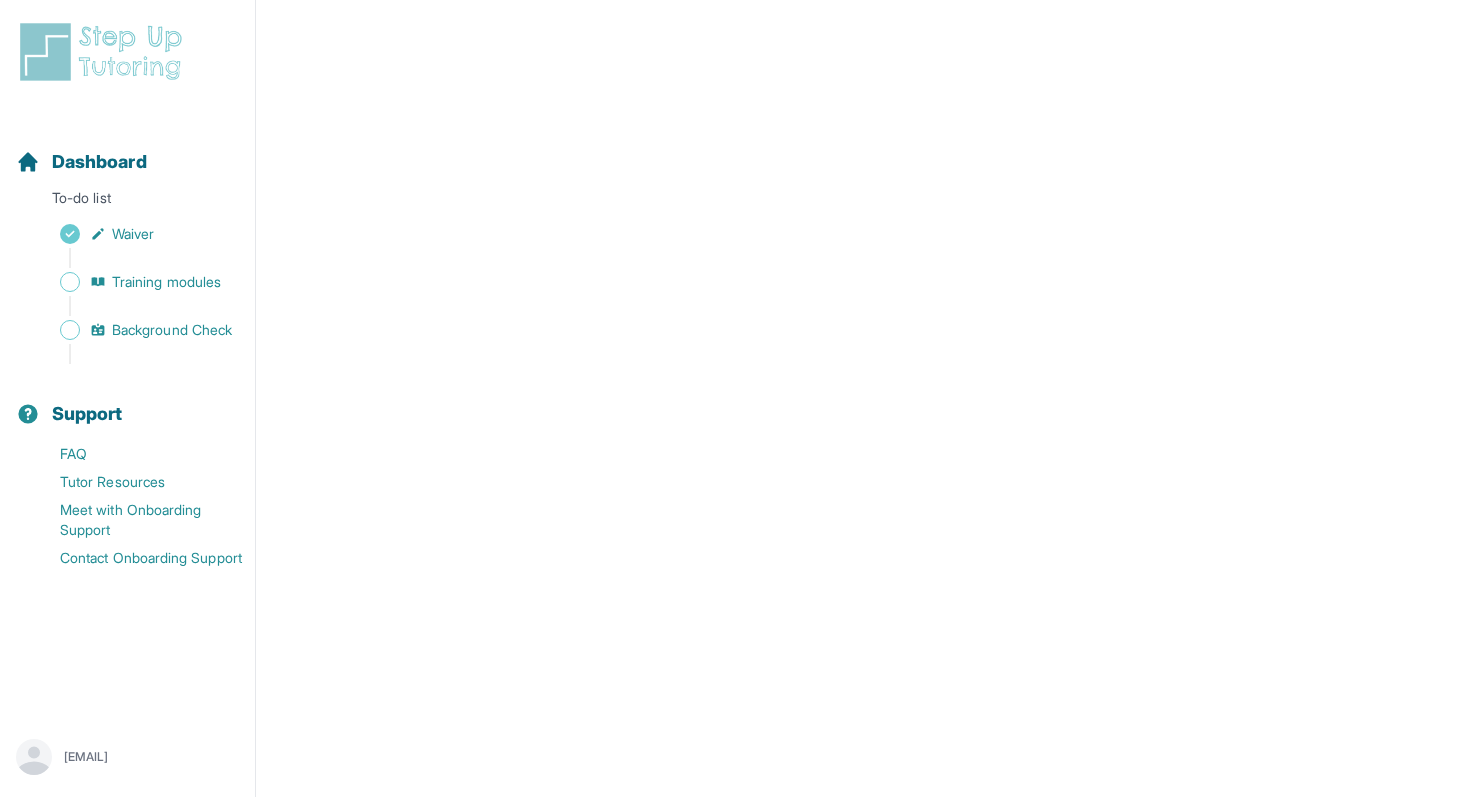 scroll, scrollTop: 0, scrollLeft: 0, axis: both 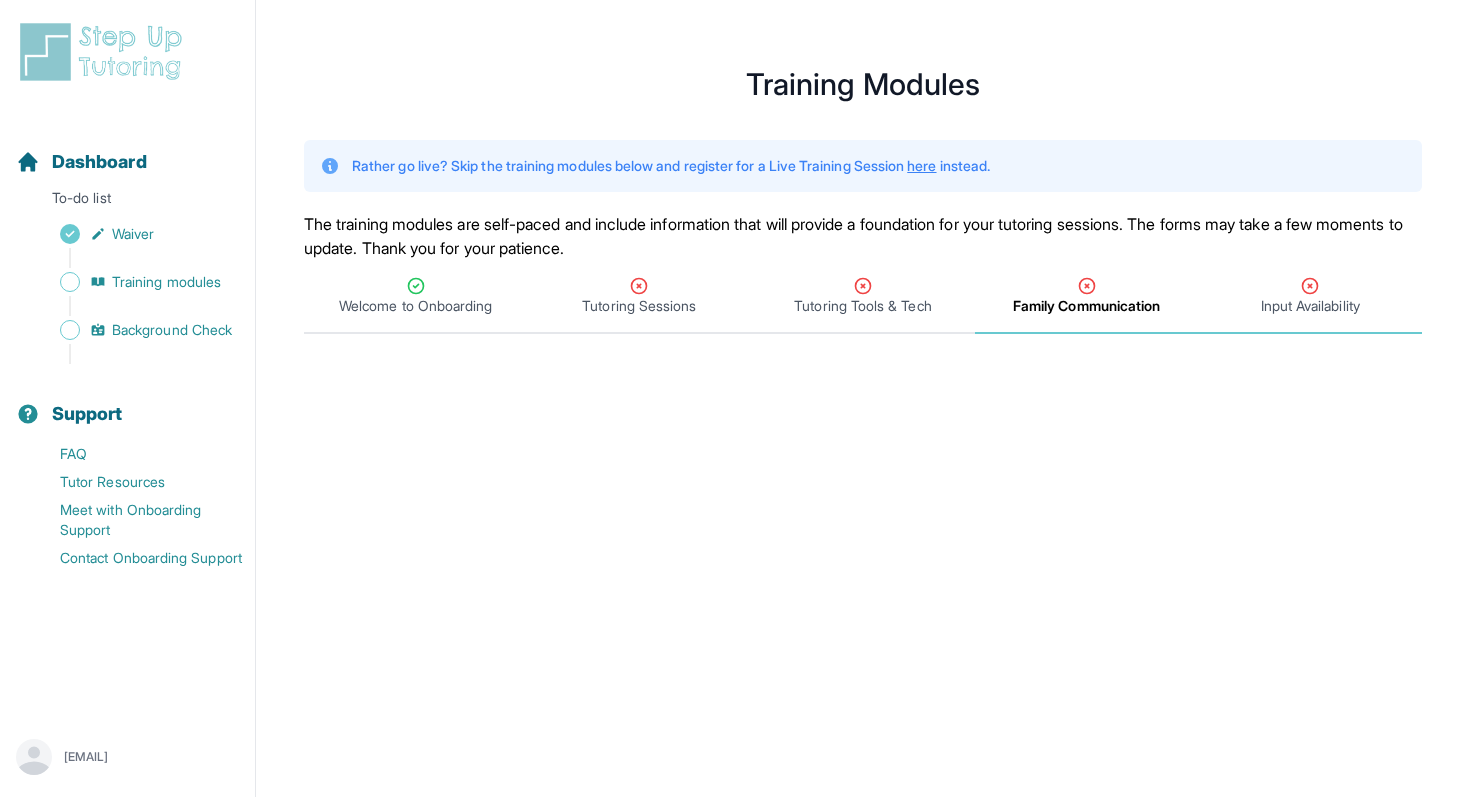 click 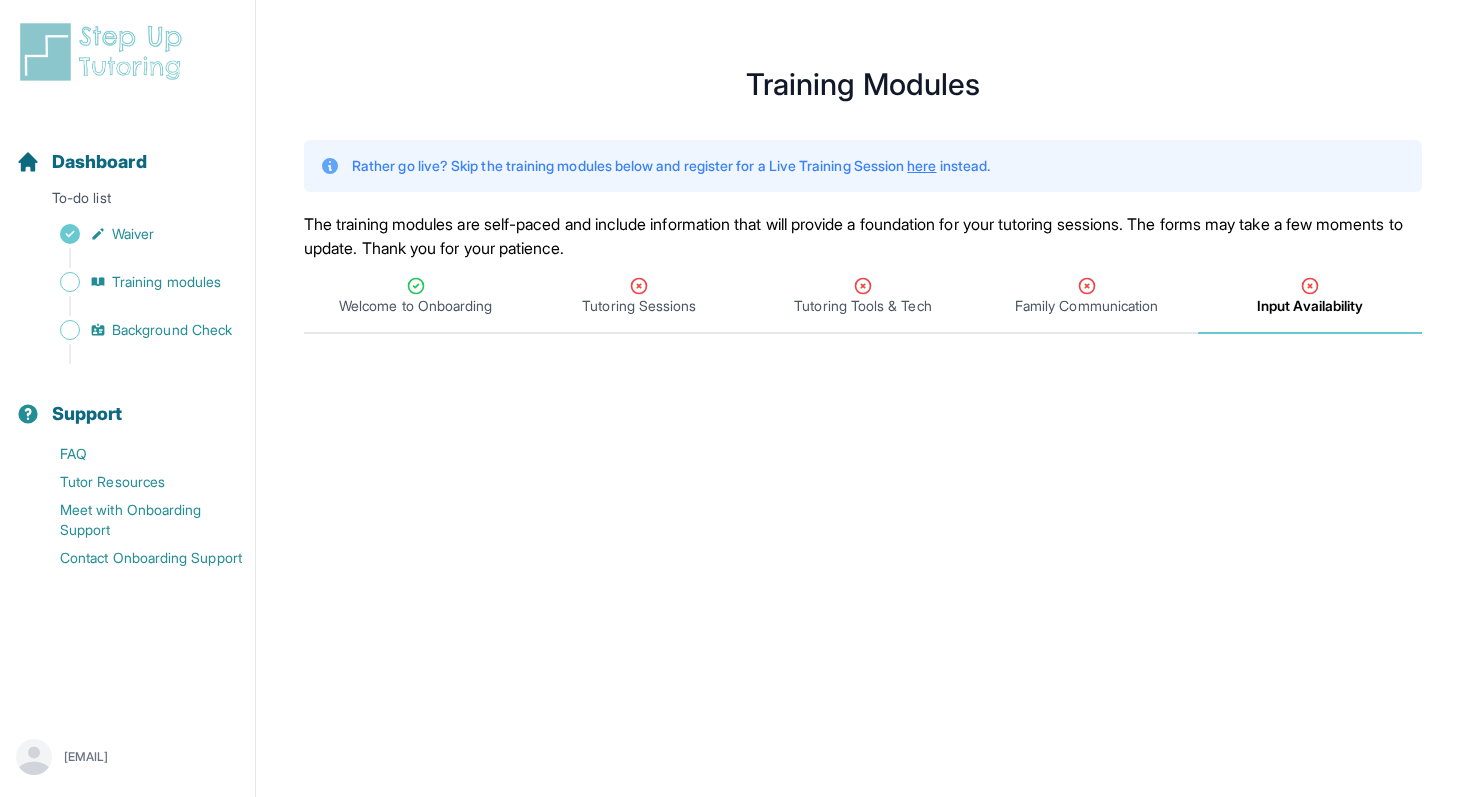 click on "Input Availability" at bounding box center [1310, 306] 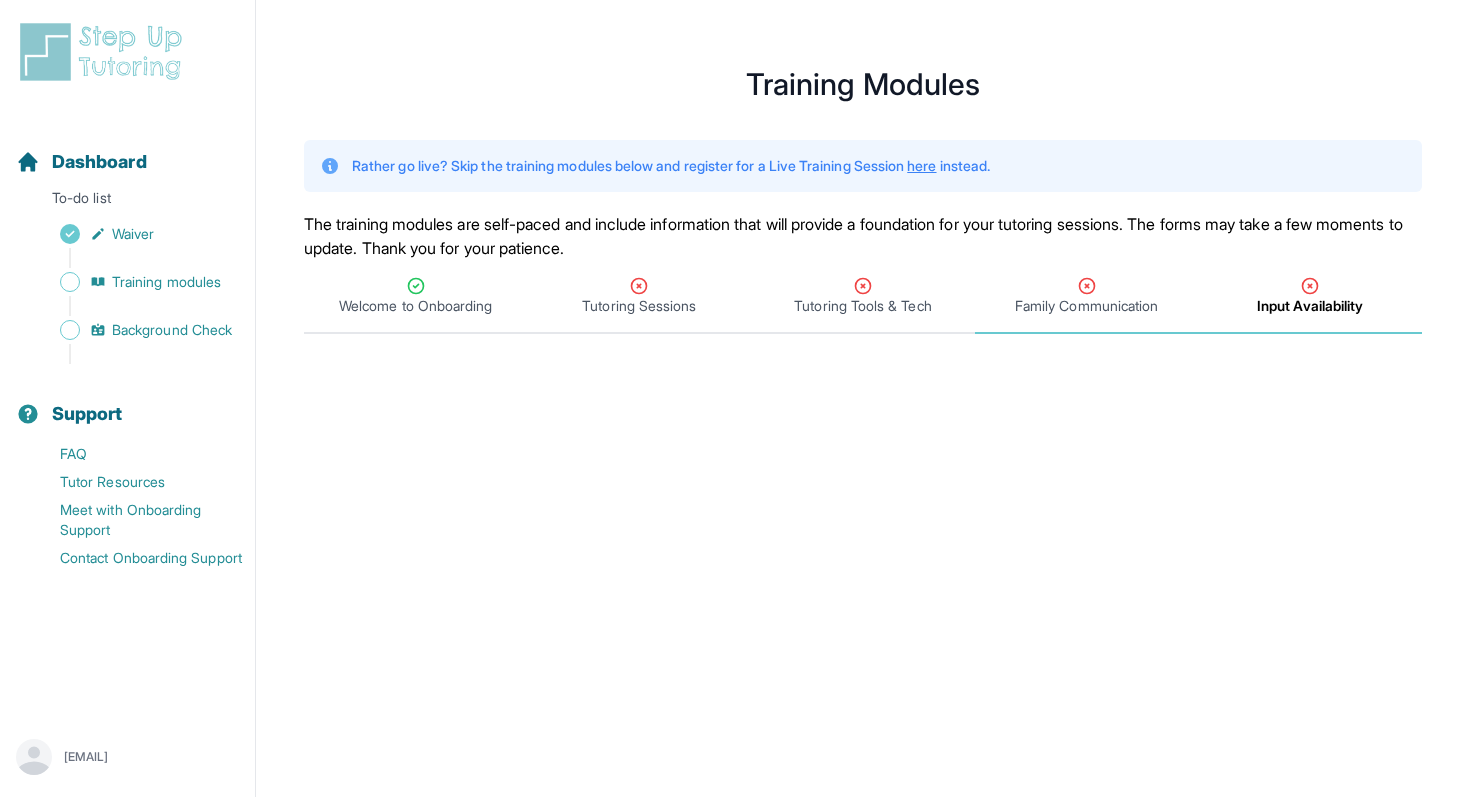 click on "Family Communication" at bounding box center [1086, 306] 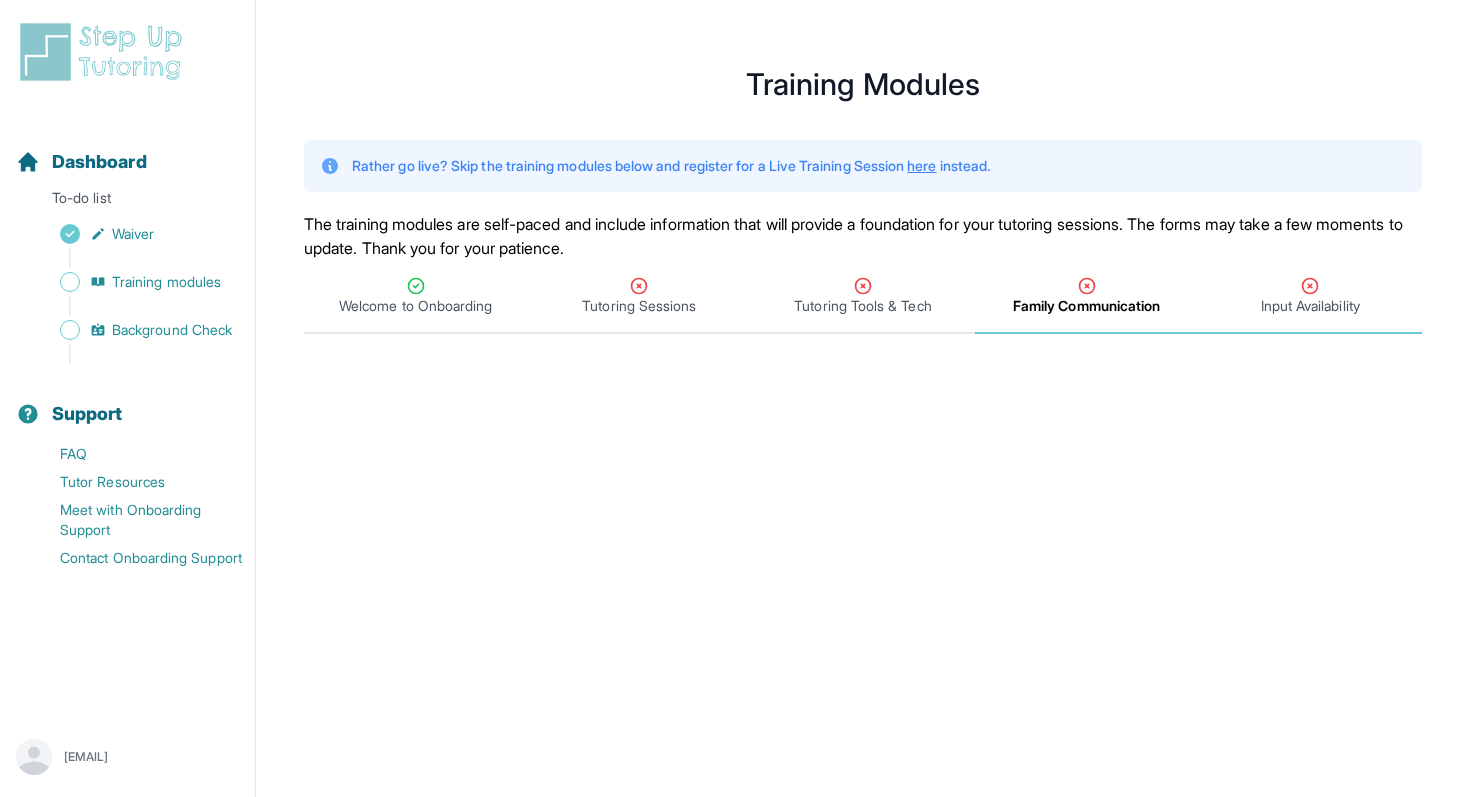 click on "Input Availability" at bounding box center [1310, 306] 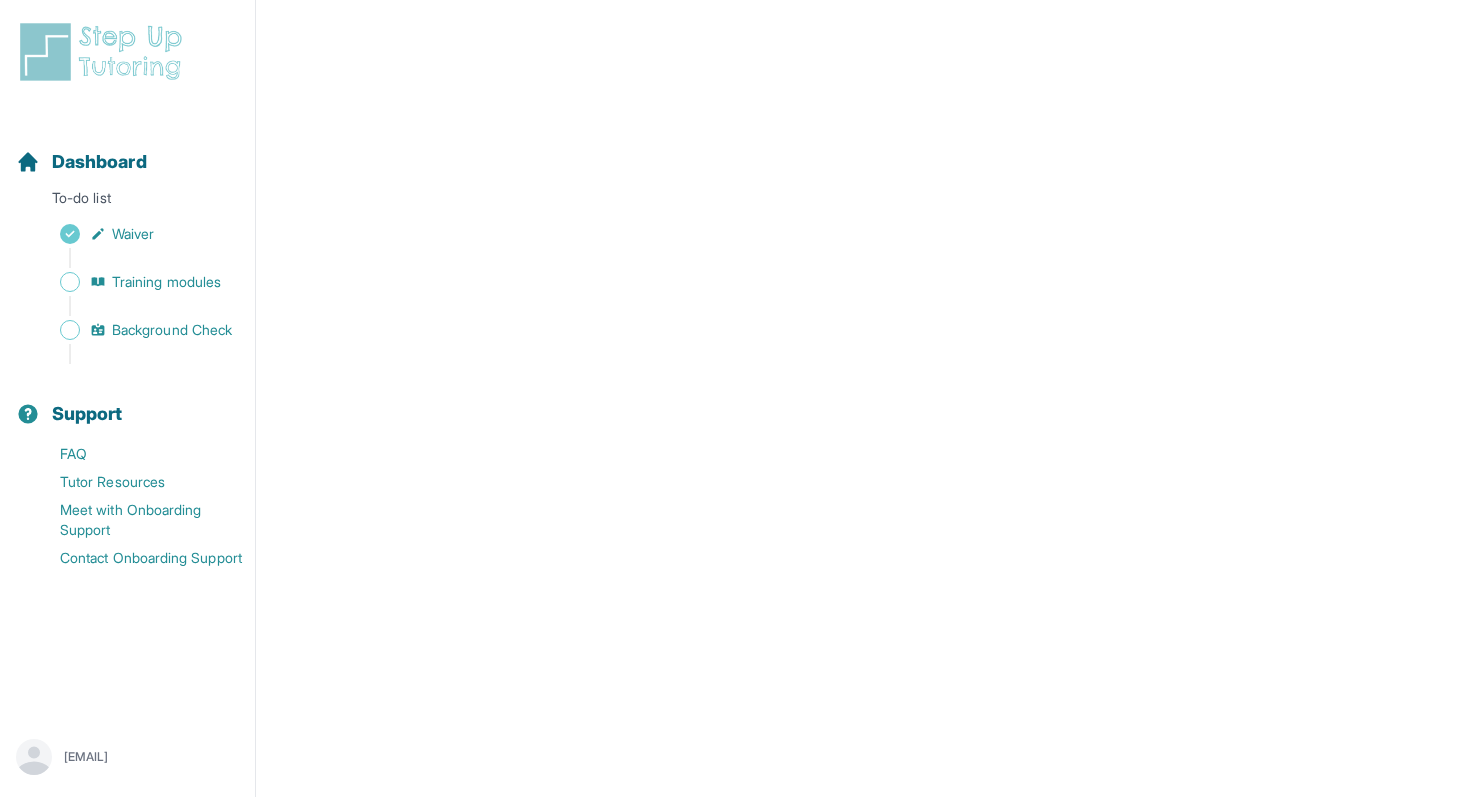 scroll, scrollTop: 0, scrollLeft: 0, axis: both 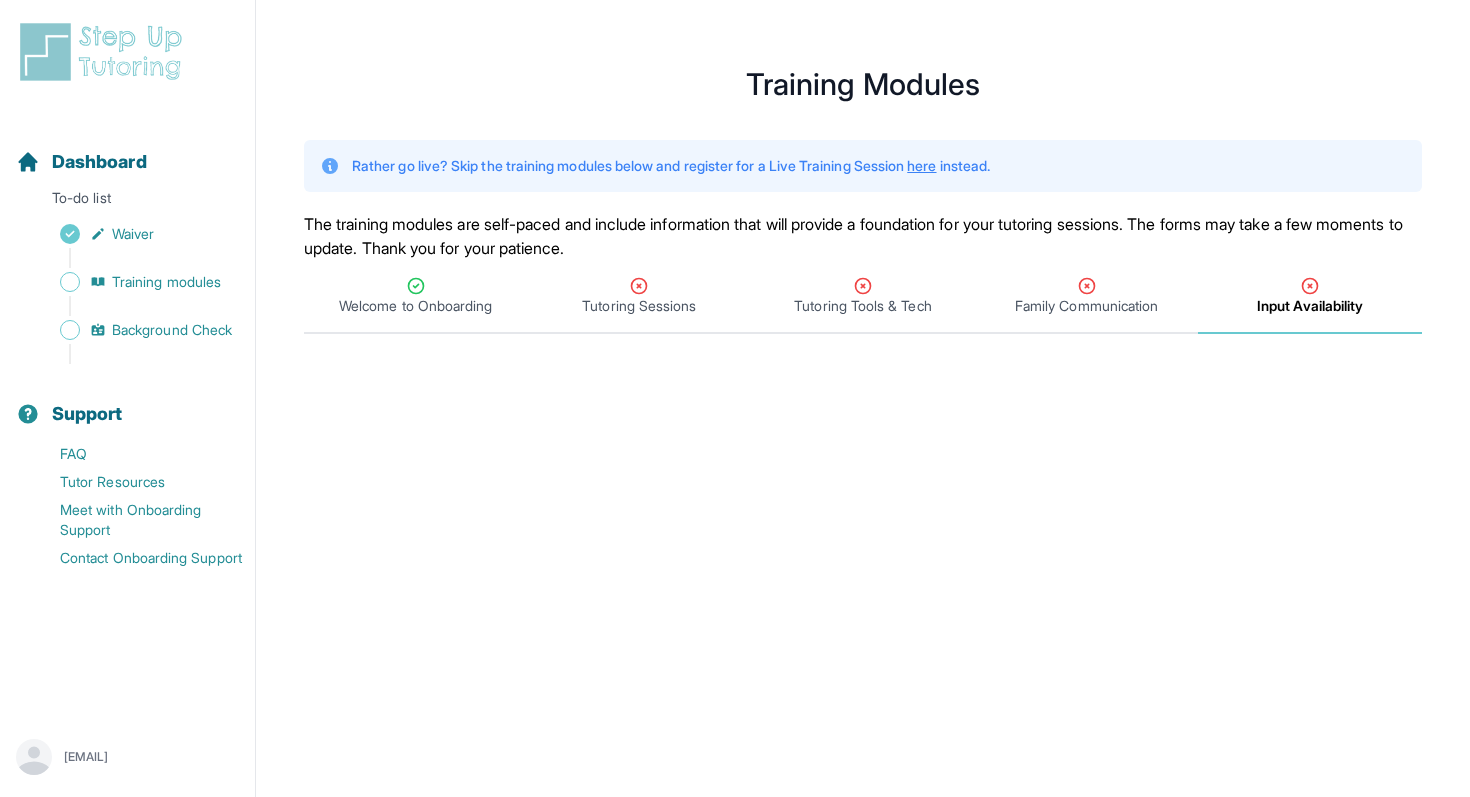 click on "Input Availability" at bounding box center (1310, 306) 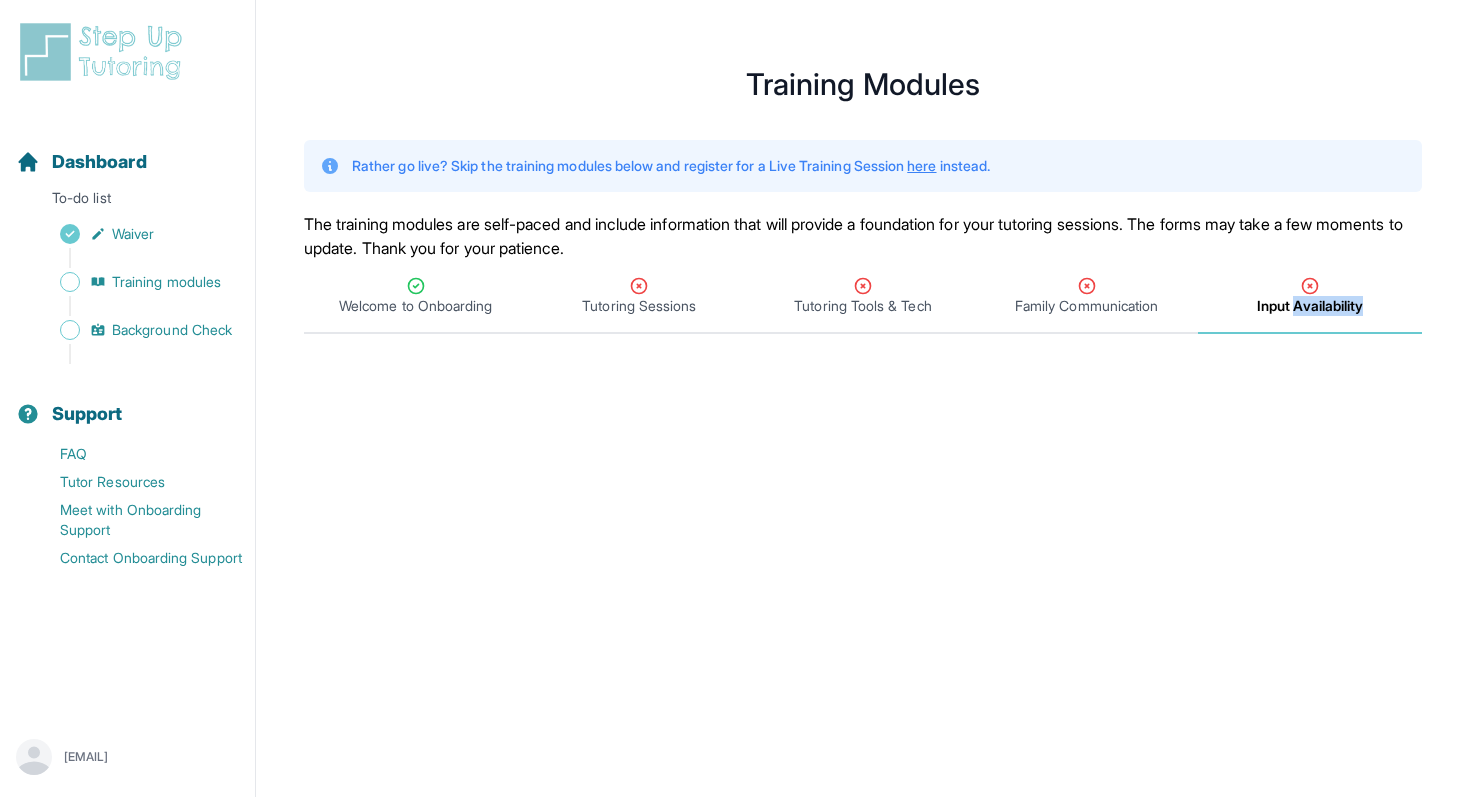 click on "Input Availability" at bounding box center (1310, 306) 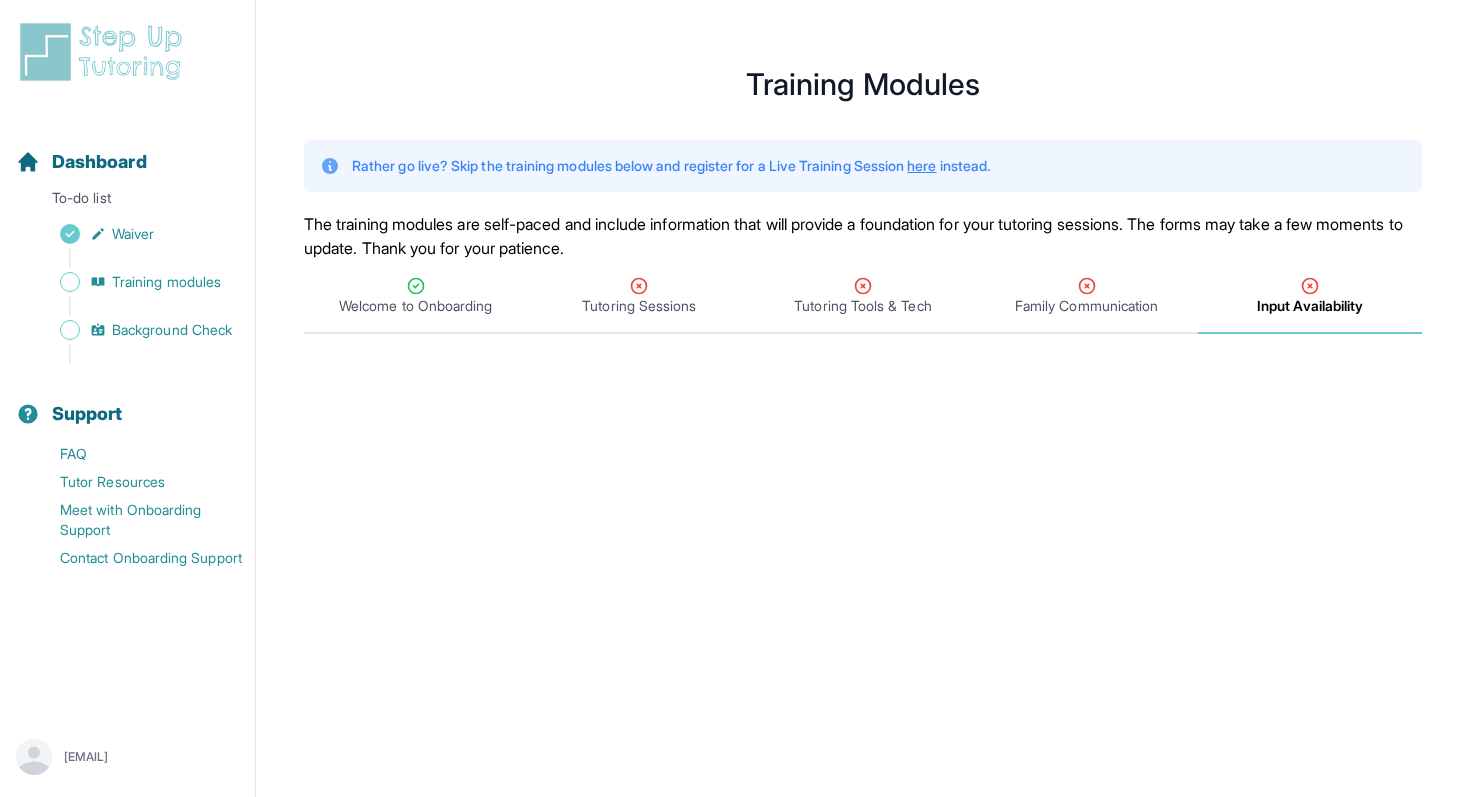 click on "**********" at bounding box center (863, 827) 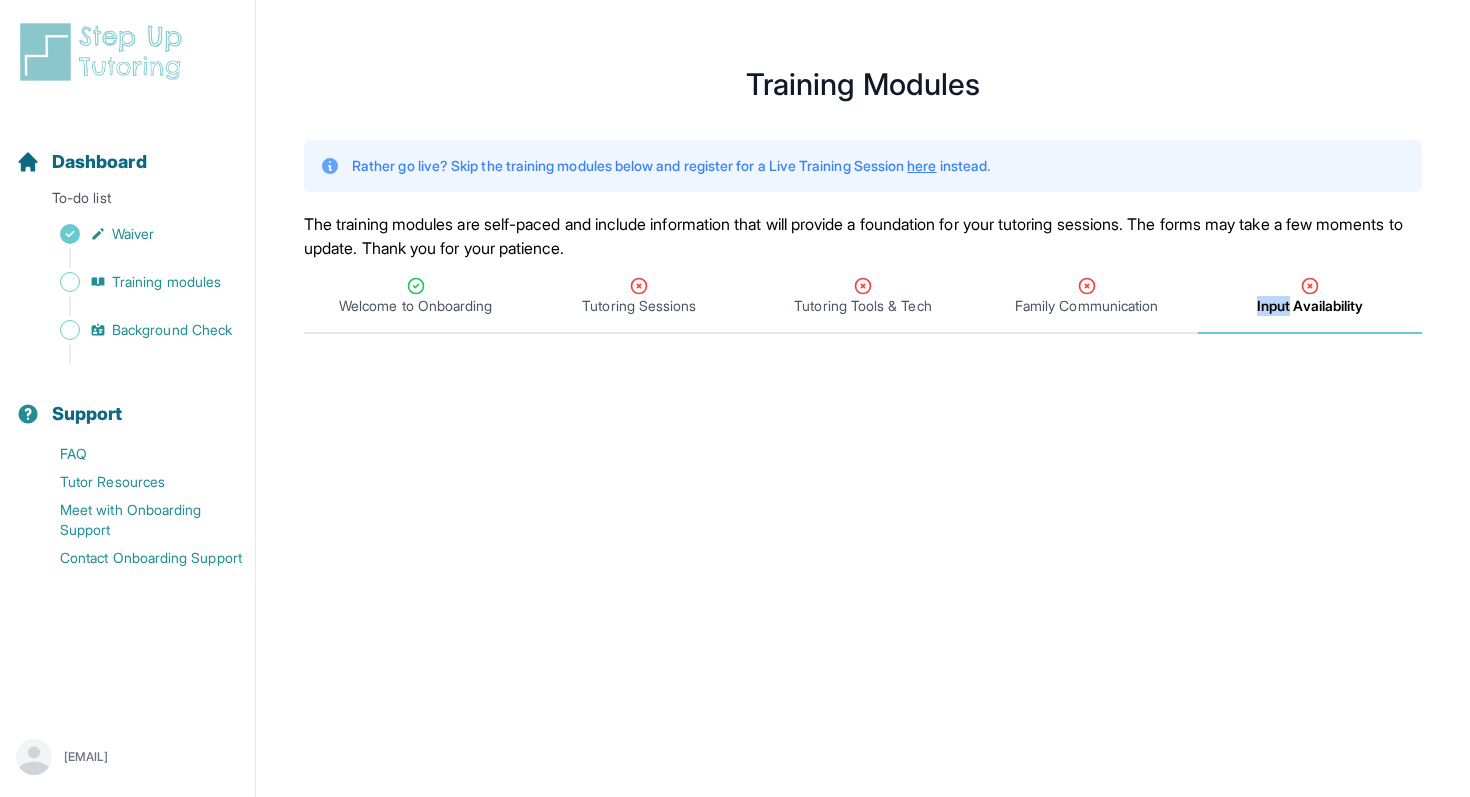 click 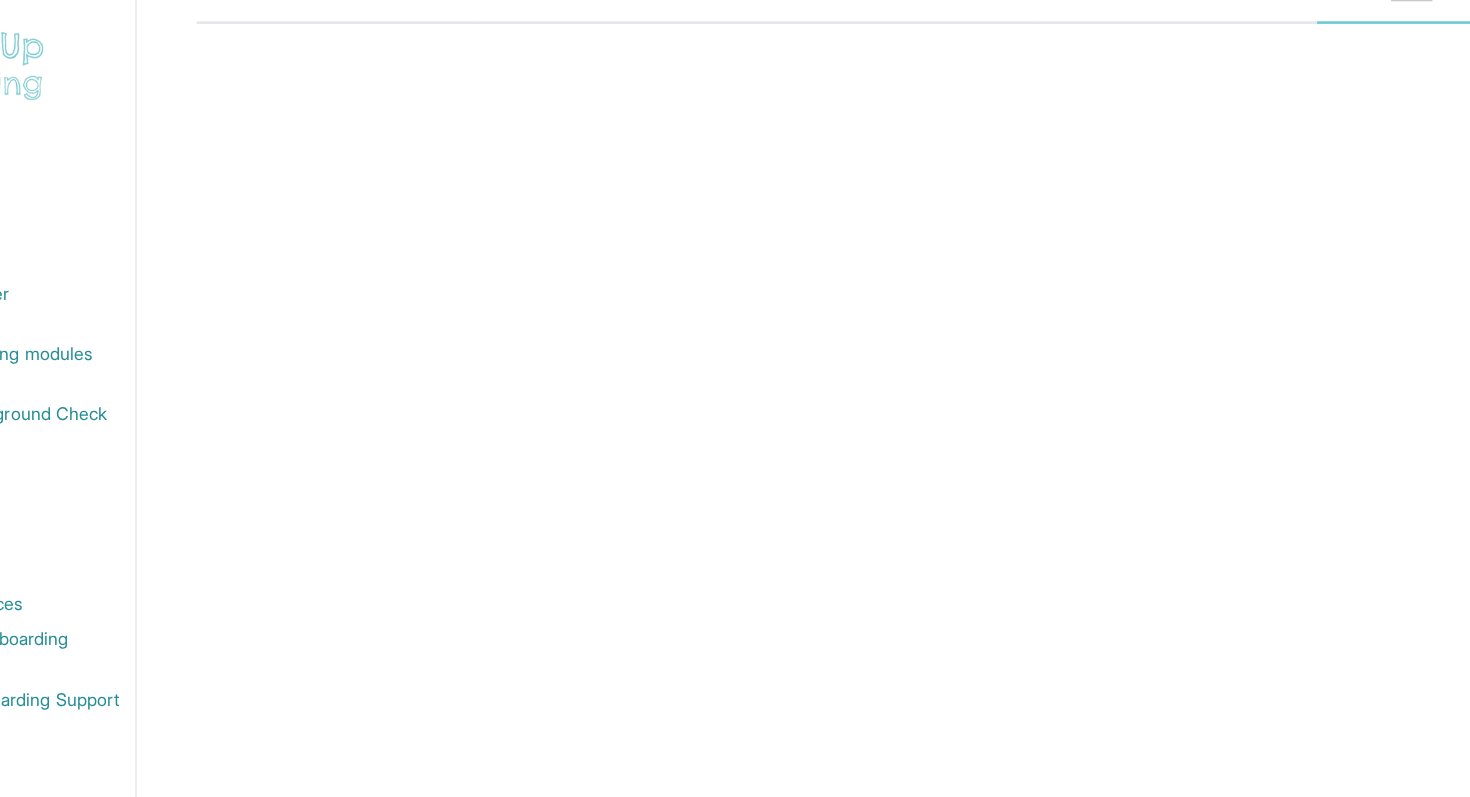 scroll, scrollTop: 0, scrollLeft: 0, axis: both 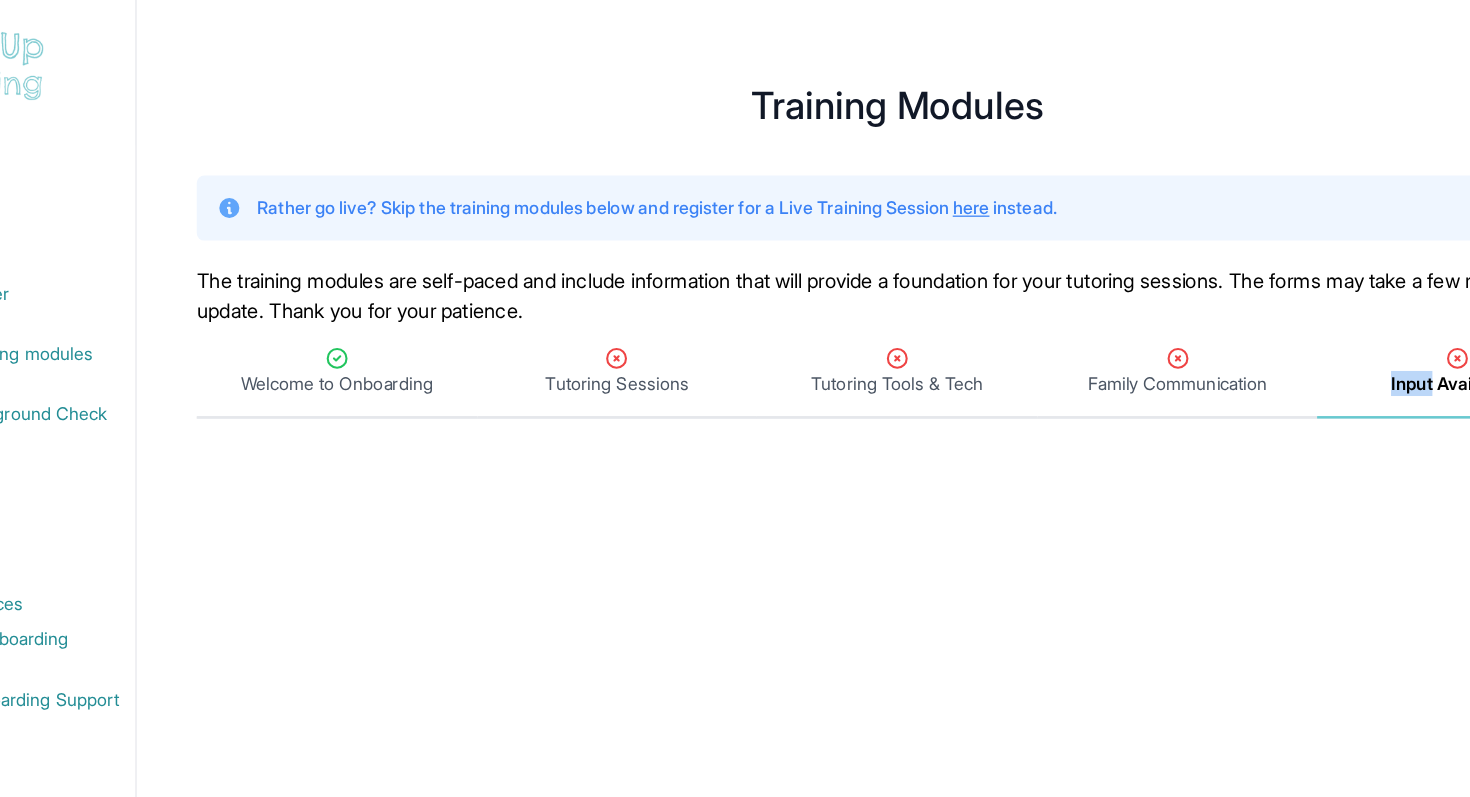 click on "Input Availability" at bounding box center (1310, 306) 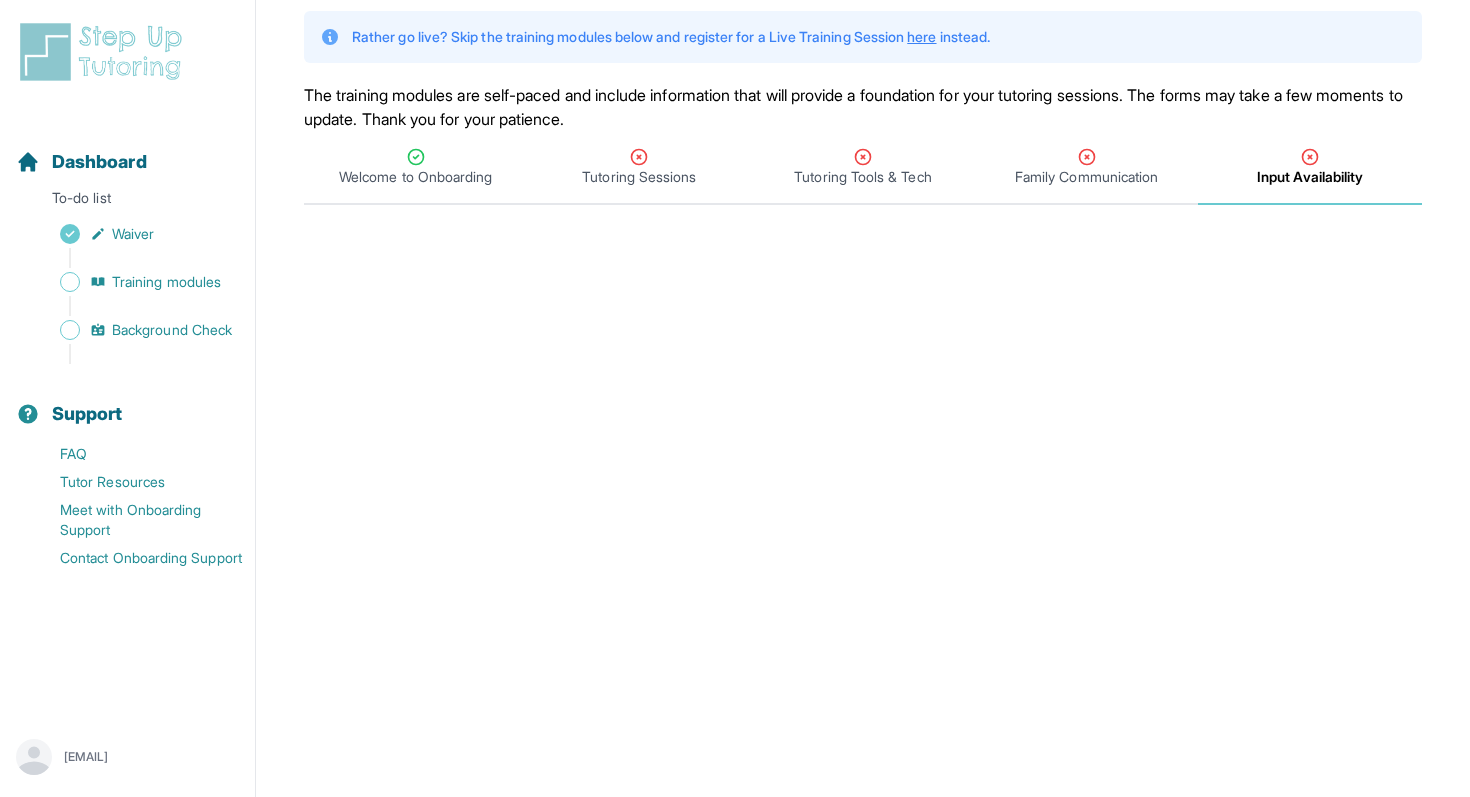 scroll, scrollTop: 153, scrollLeft: 0, axis: vertical 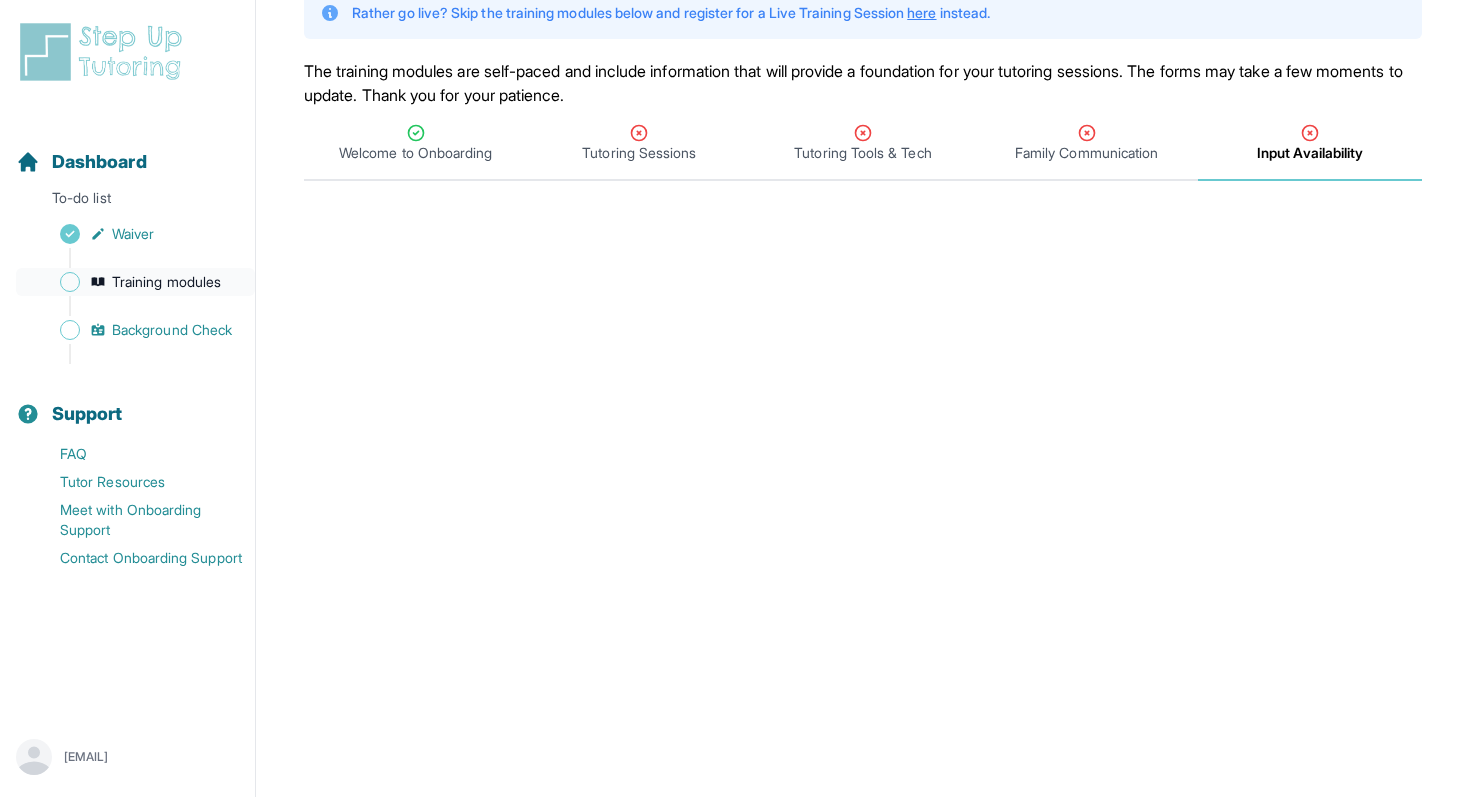 click on "Training modules" at bounding box center [166, 282] 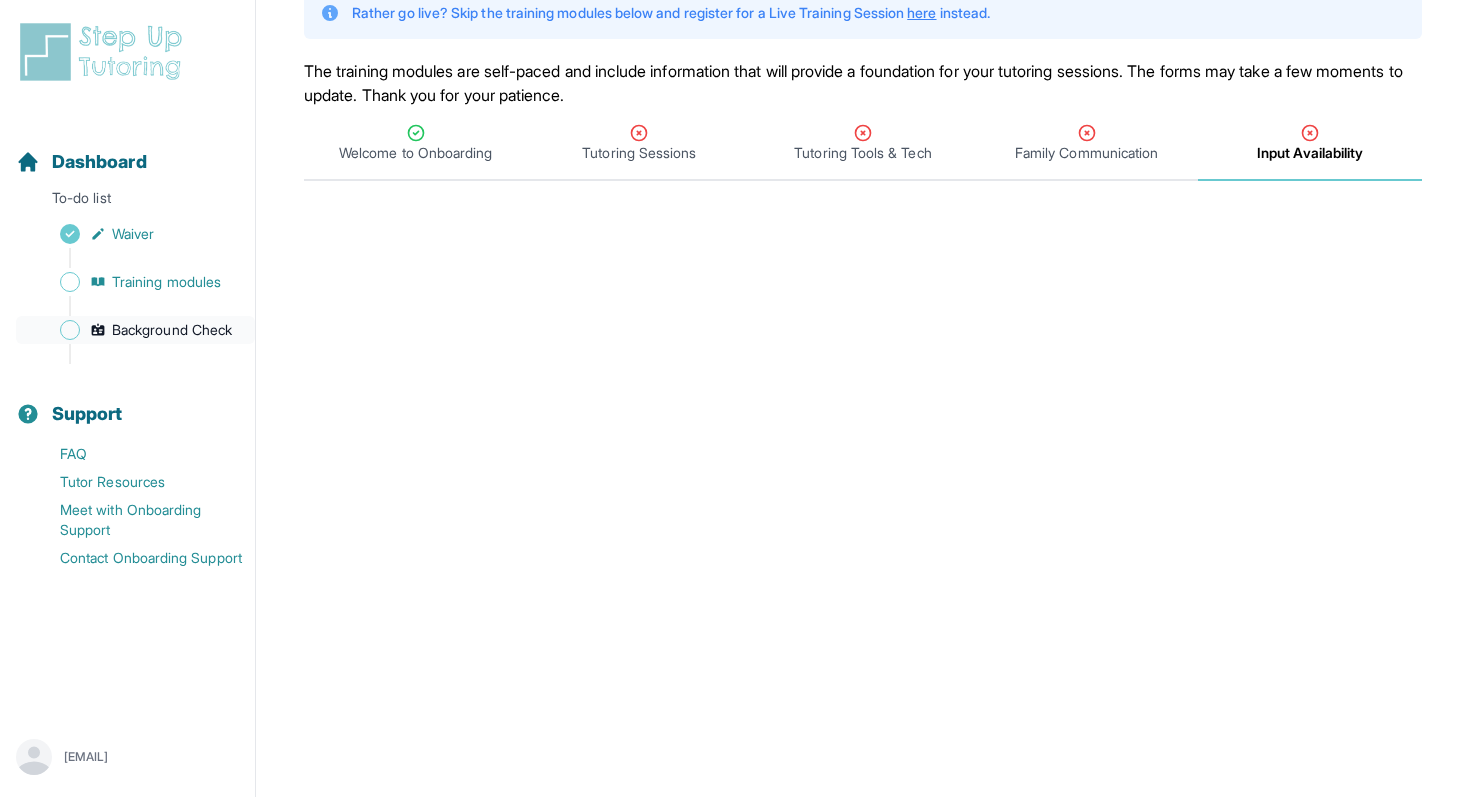 click at bounding box center (70, 330) 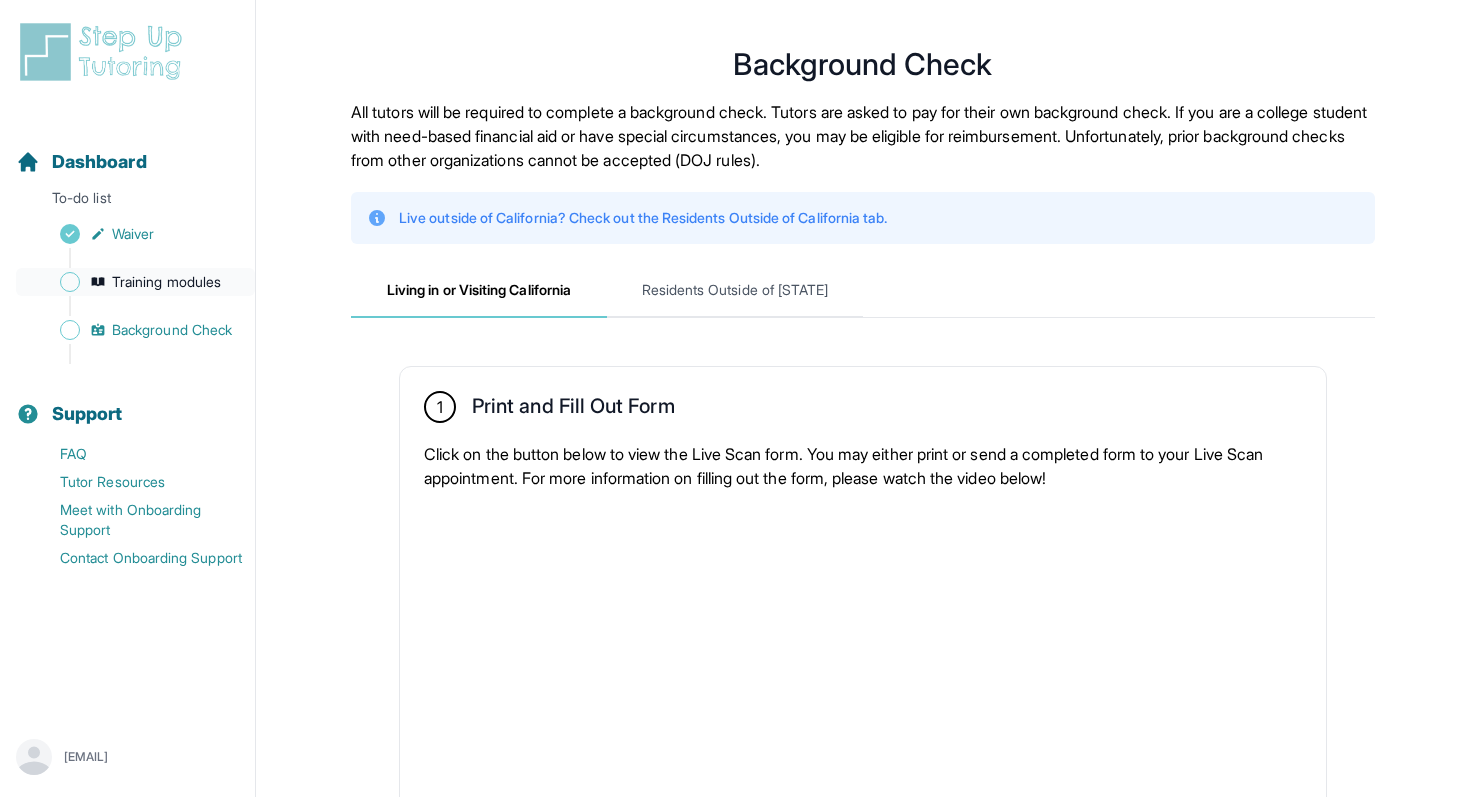 click 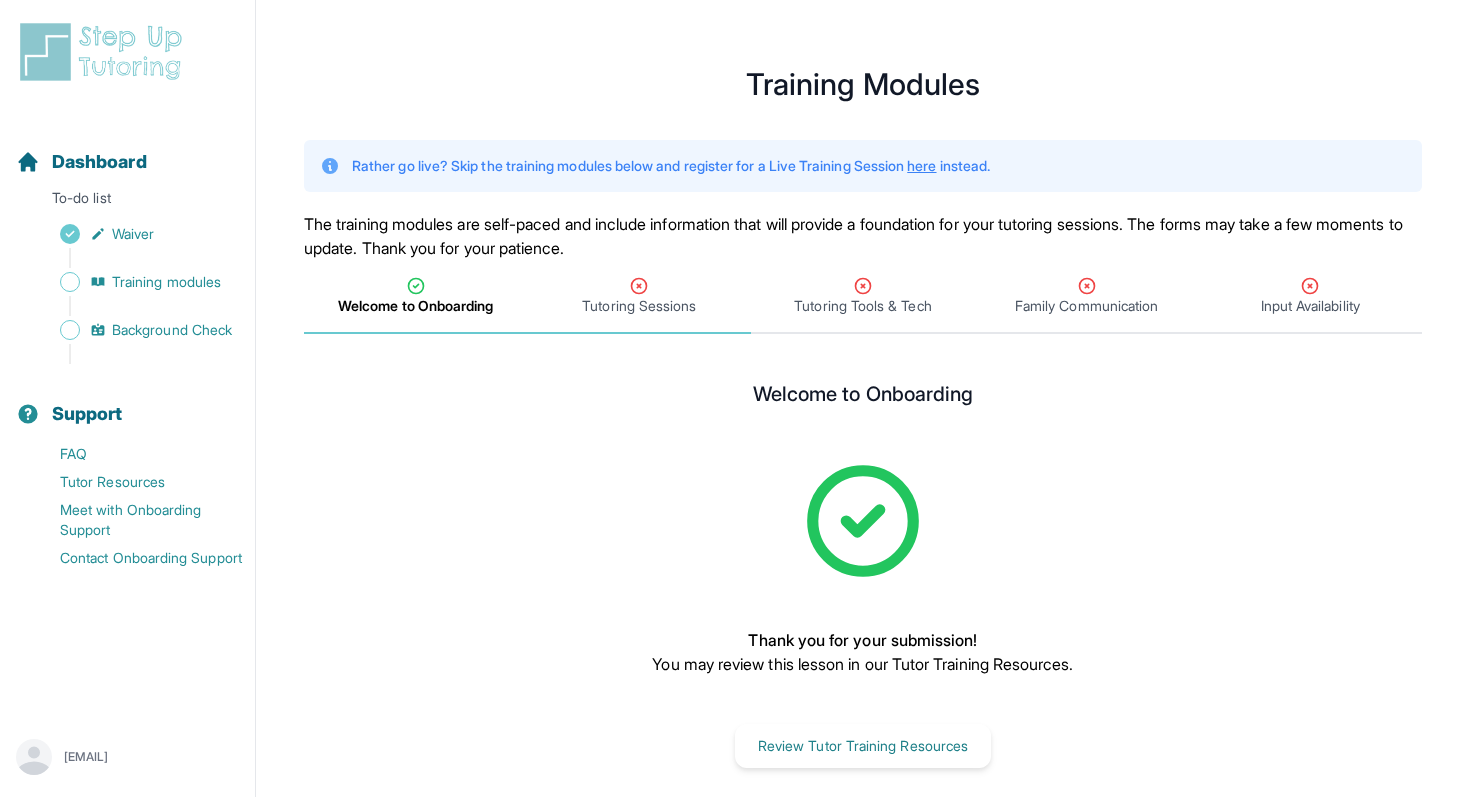 click on "Tutoring Sessions" at bounding box center (640, 296) 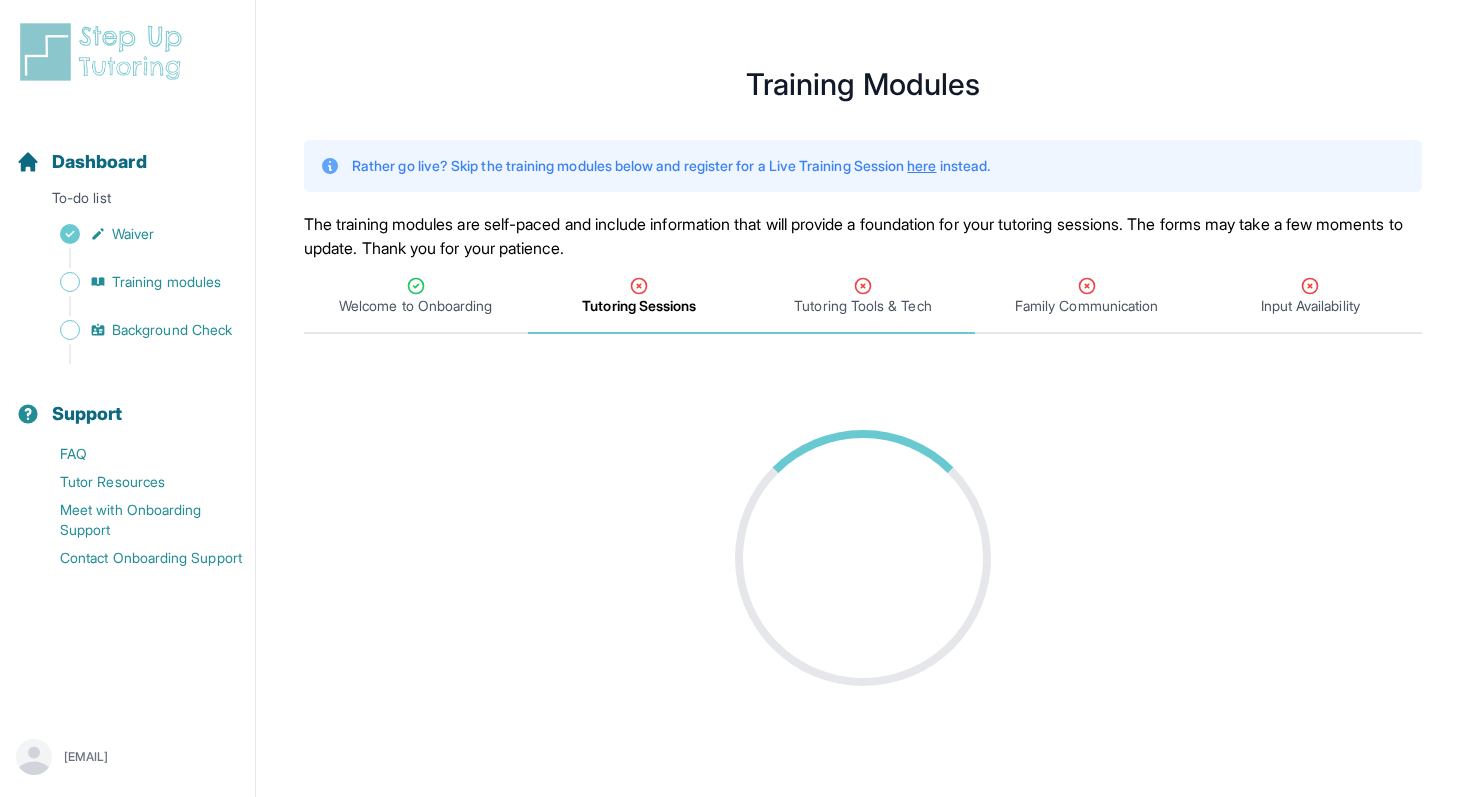 click on "Tutoring Tools & Tech" at bounding box center (863, 296) 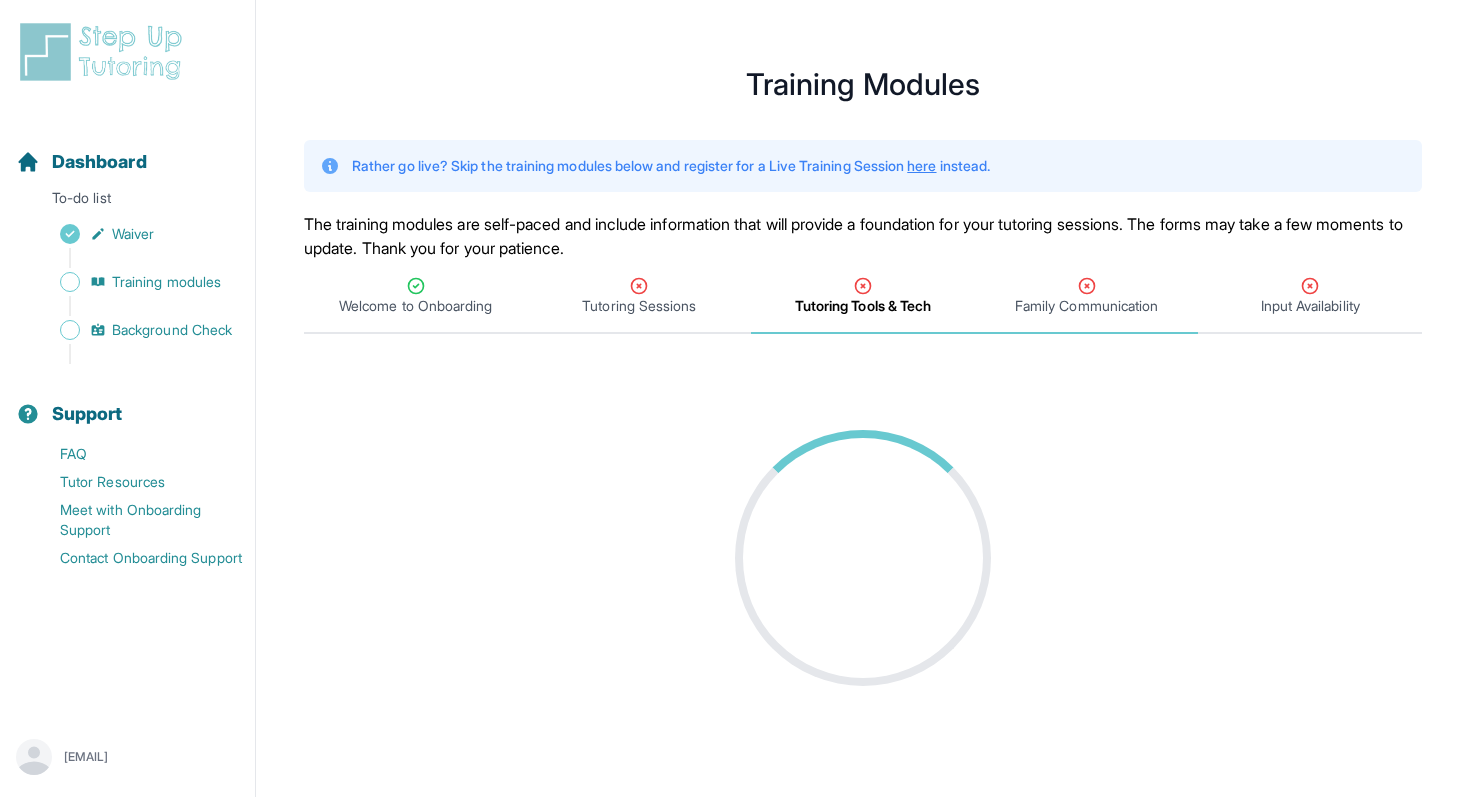 click on "Family Communication" at bounding box center (1087, 296) 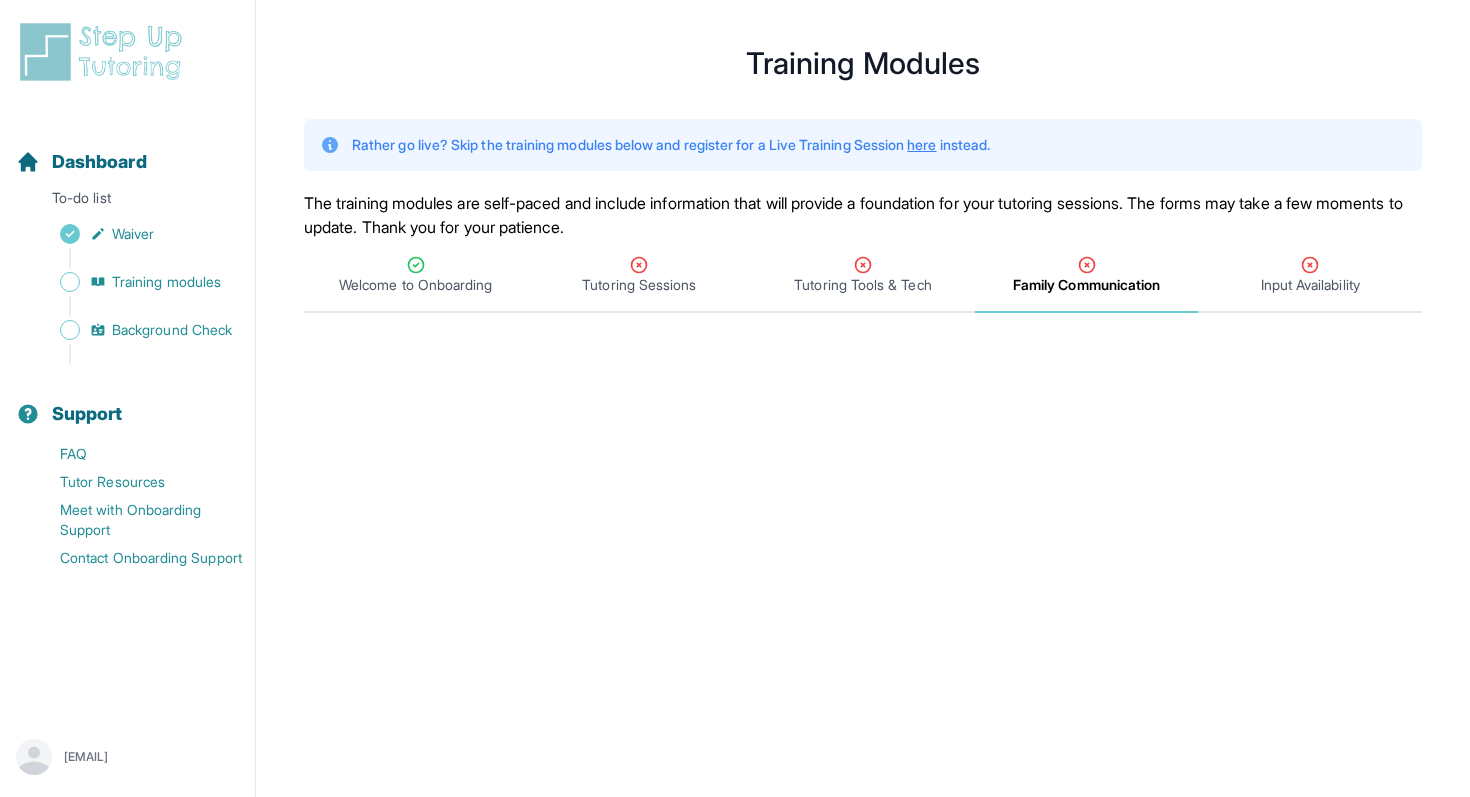 scroll, scrollTop: 0, scrollLeft: 0, axis: both 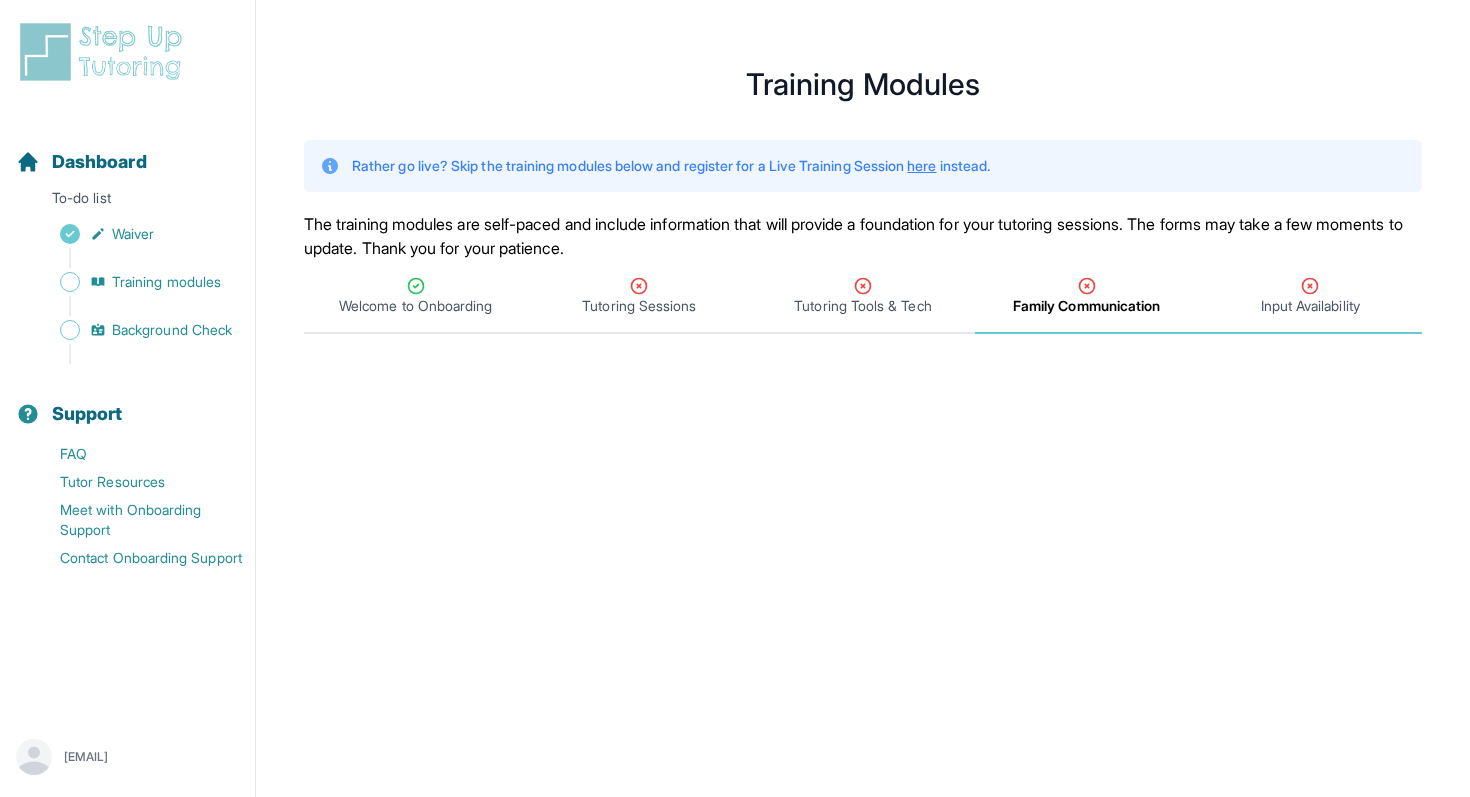 click on "Input Availability" at bounding box center [1310, 296] 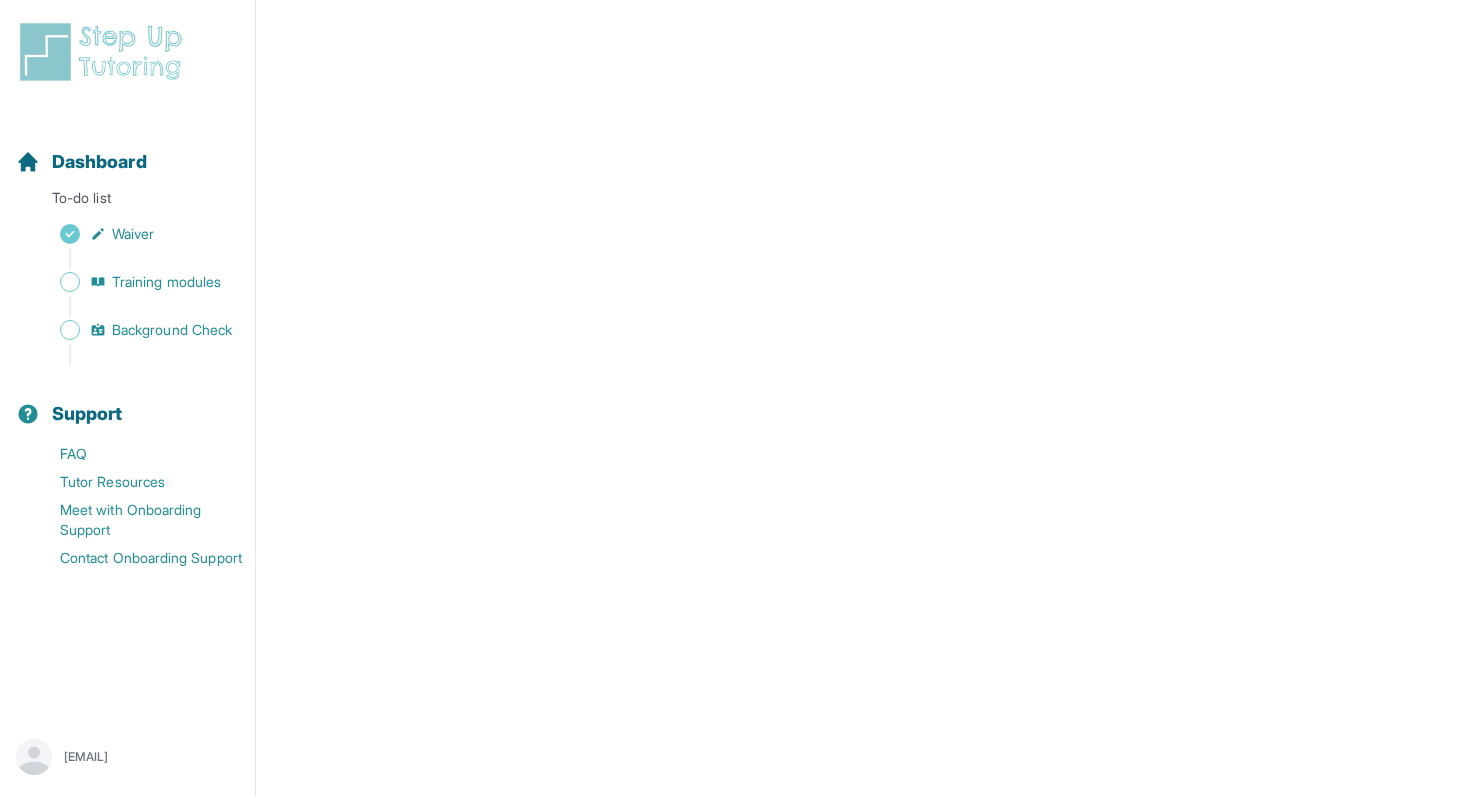 scroll, scrollTop: 0, scrollLeft: 0, axis: both 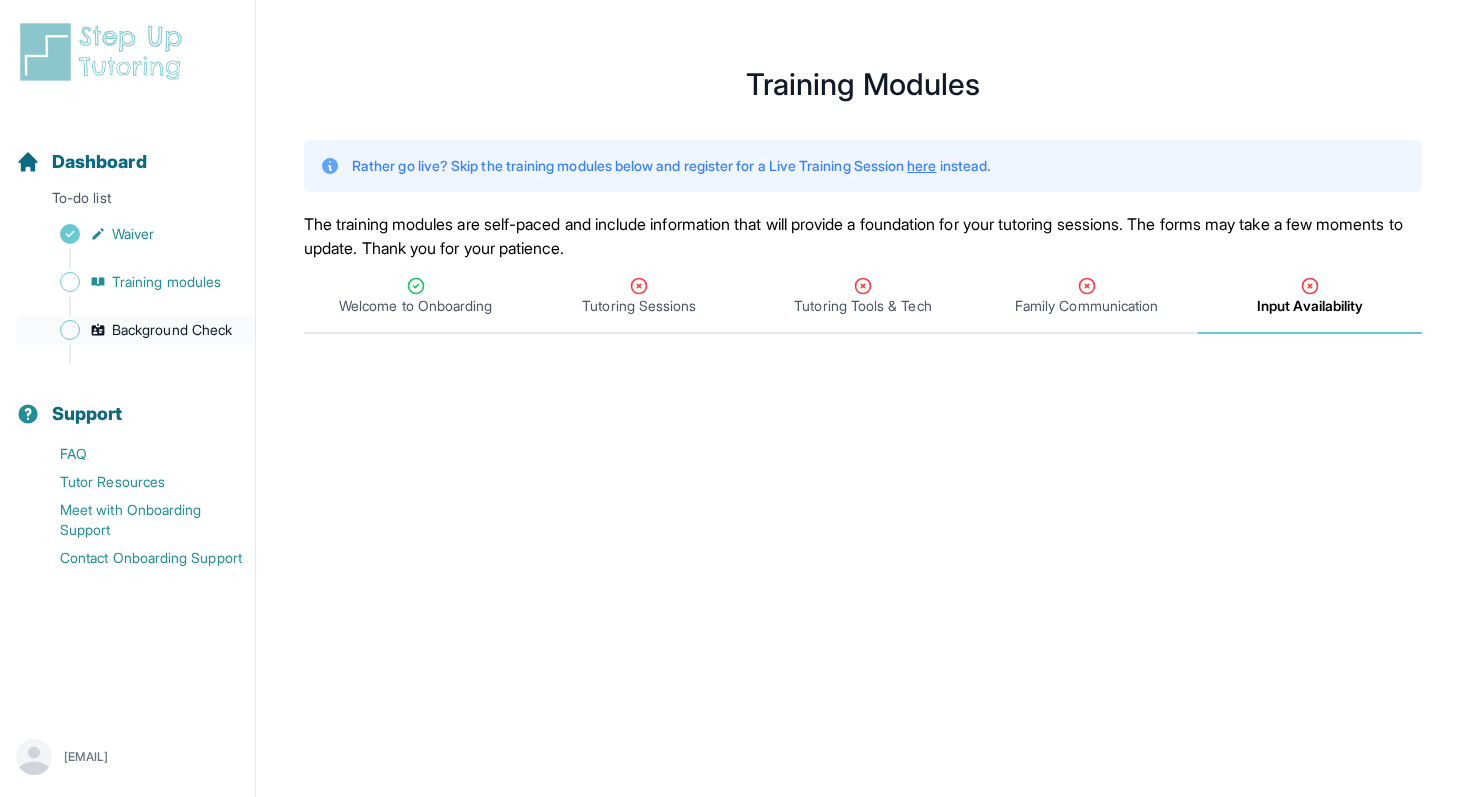 click on "Background Check" at bounding box center [172, 330] 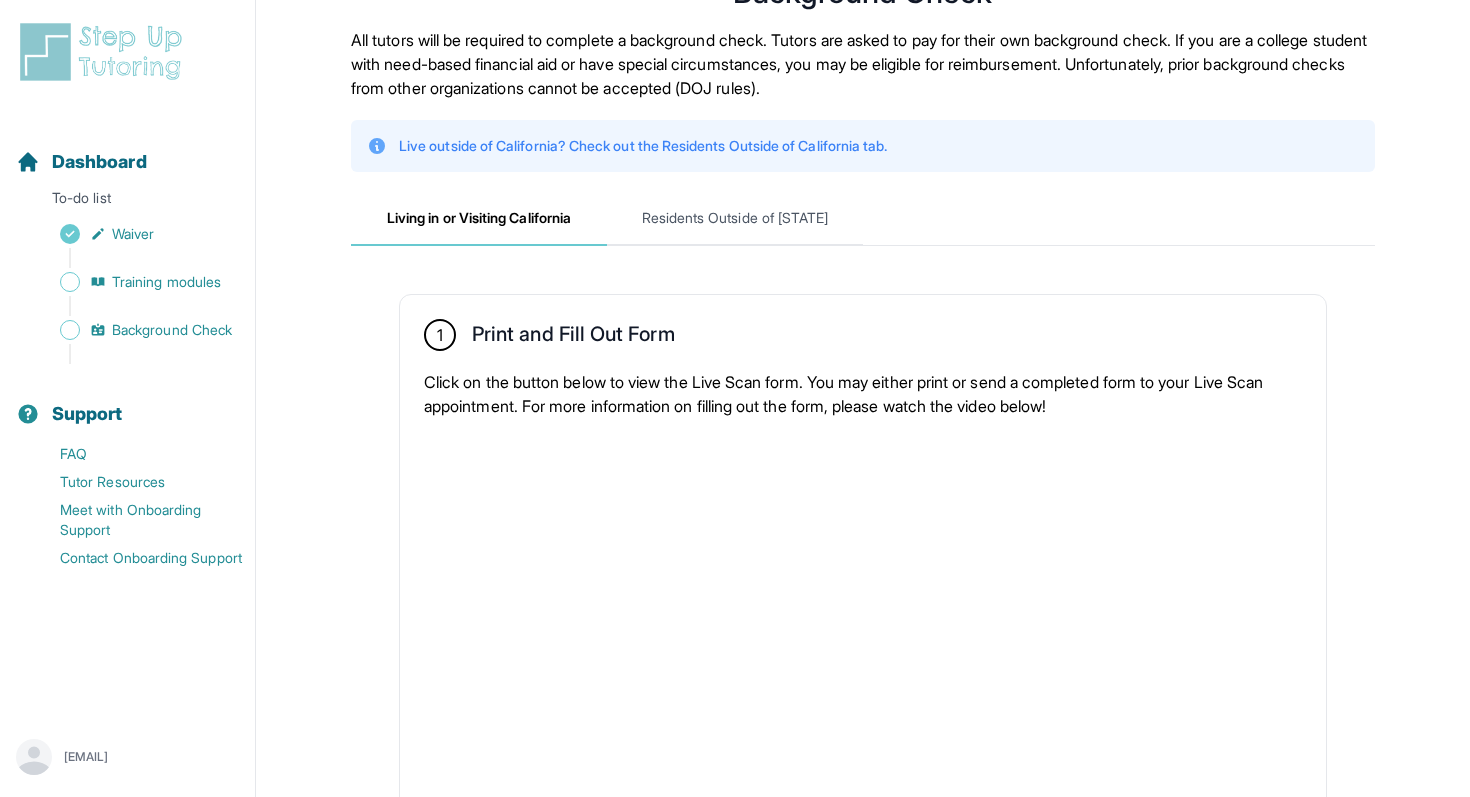 scroll, scrollTop: 0, scrollLeft: 0, axis: both 